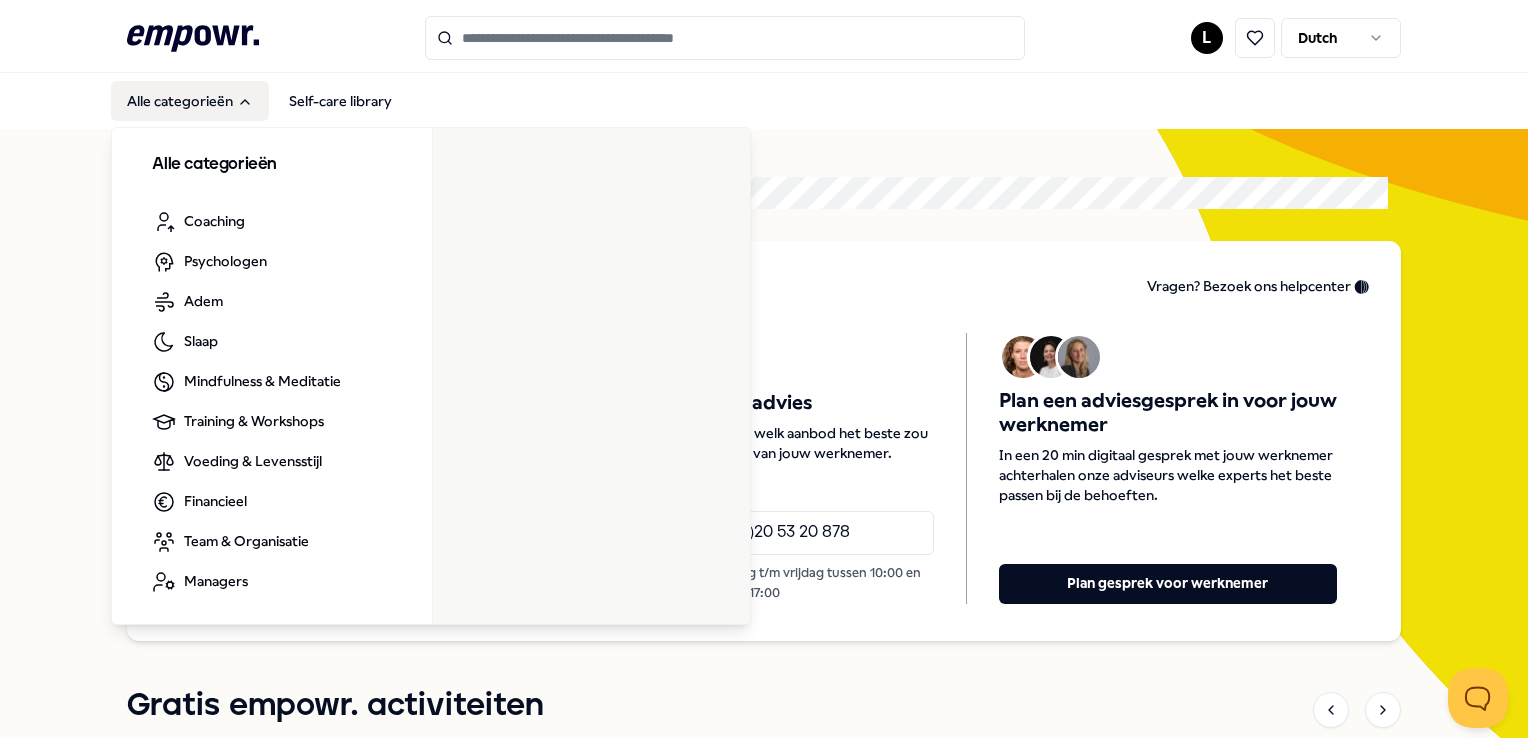 scroll, scrollTop: 0, scrollLeft: 0, axis: both 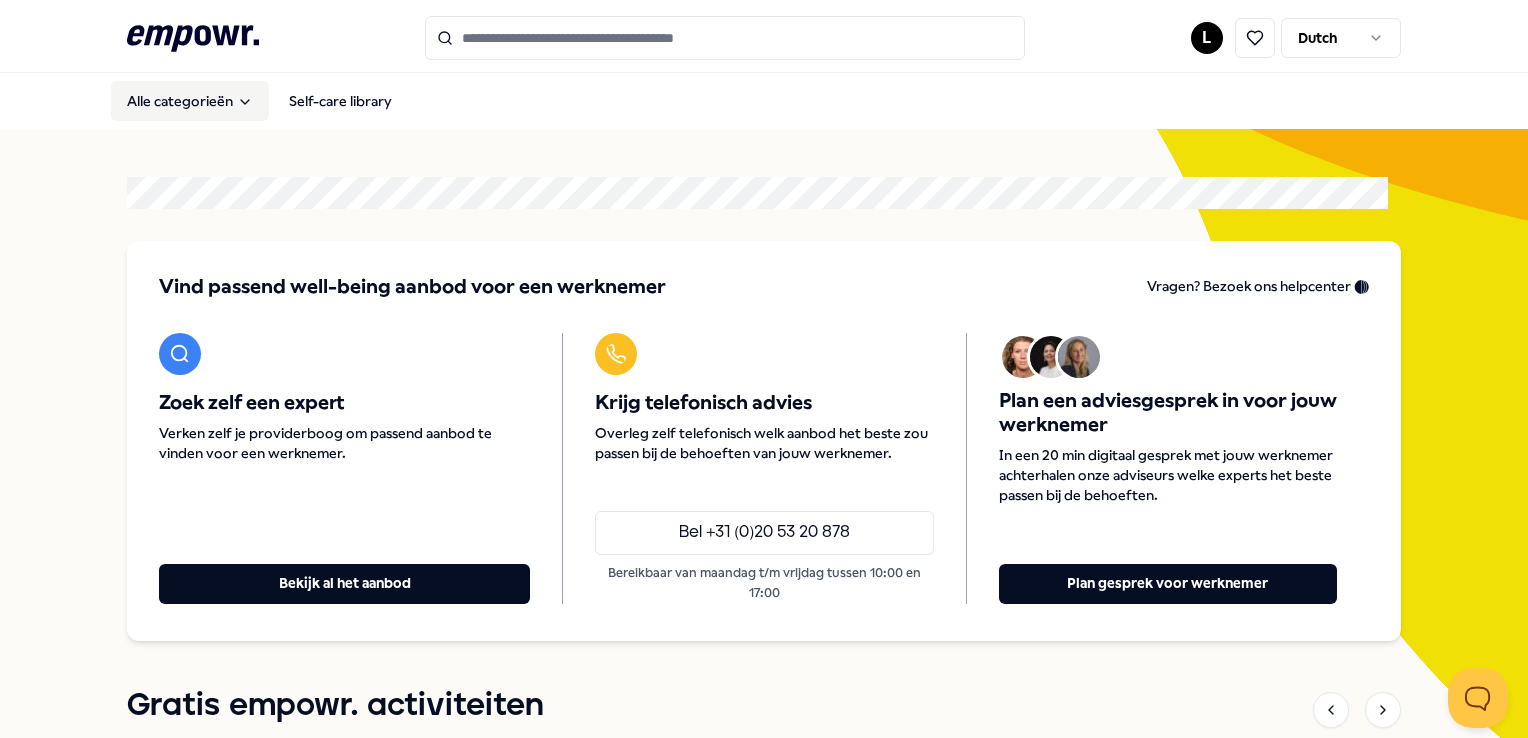 click on "Alle categorieën" at bounding box center [190, 101] 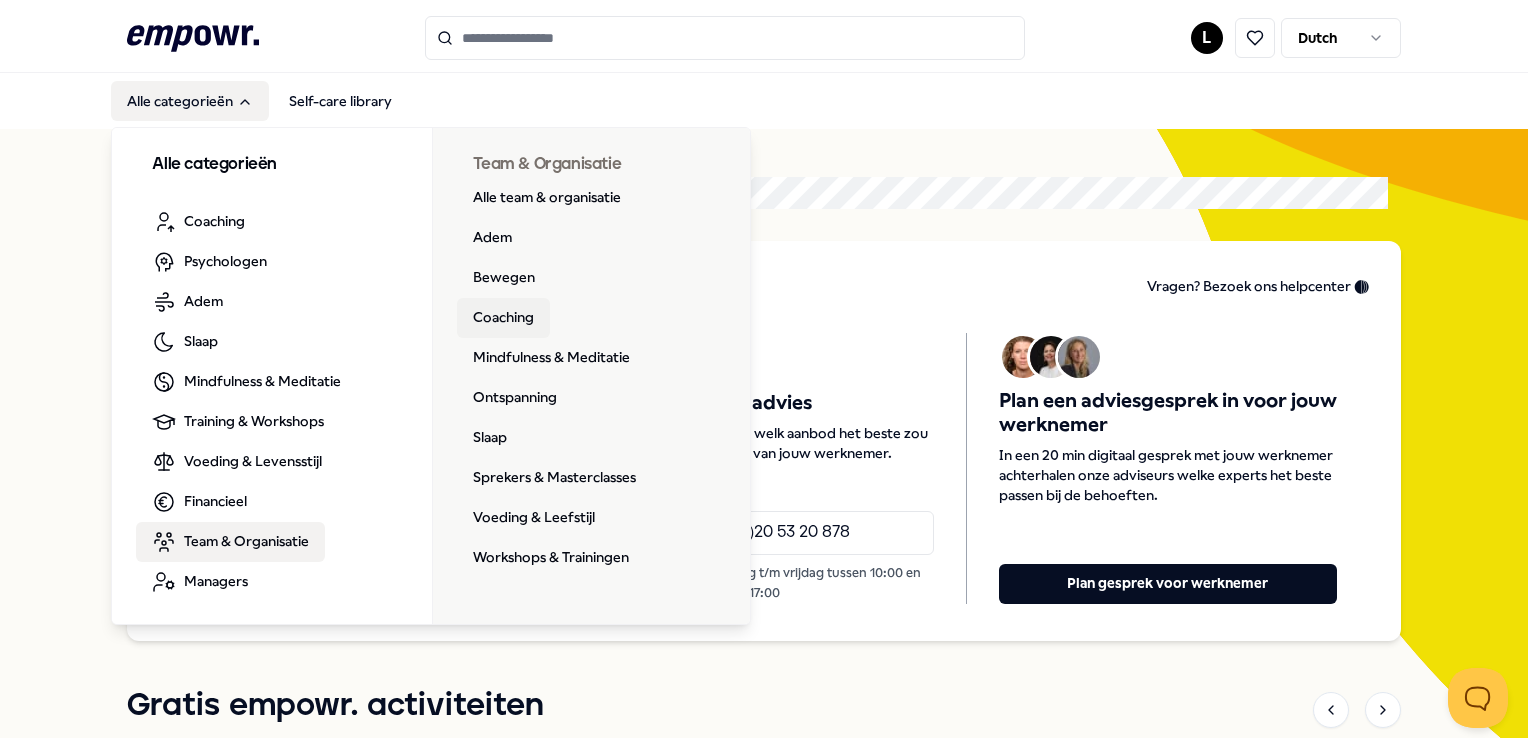 click on "Coaching" at bounding box center [503, 318] 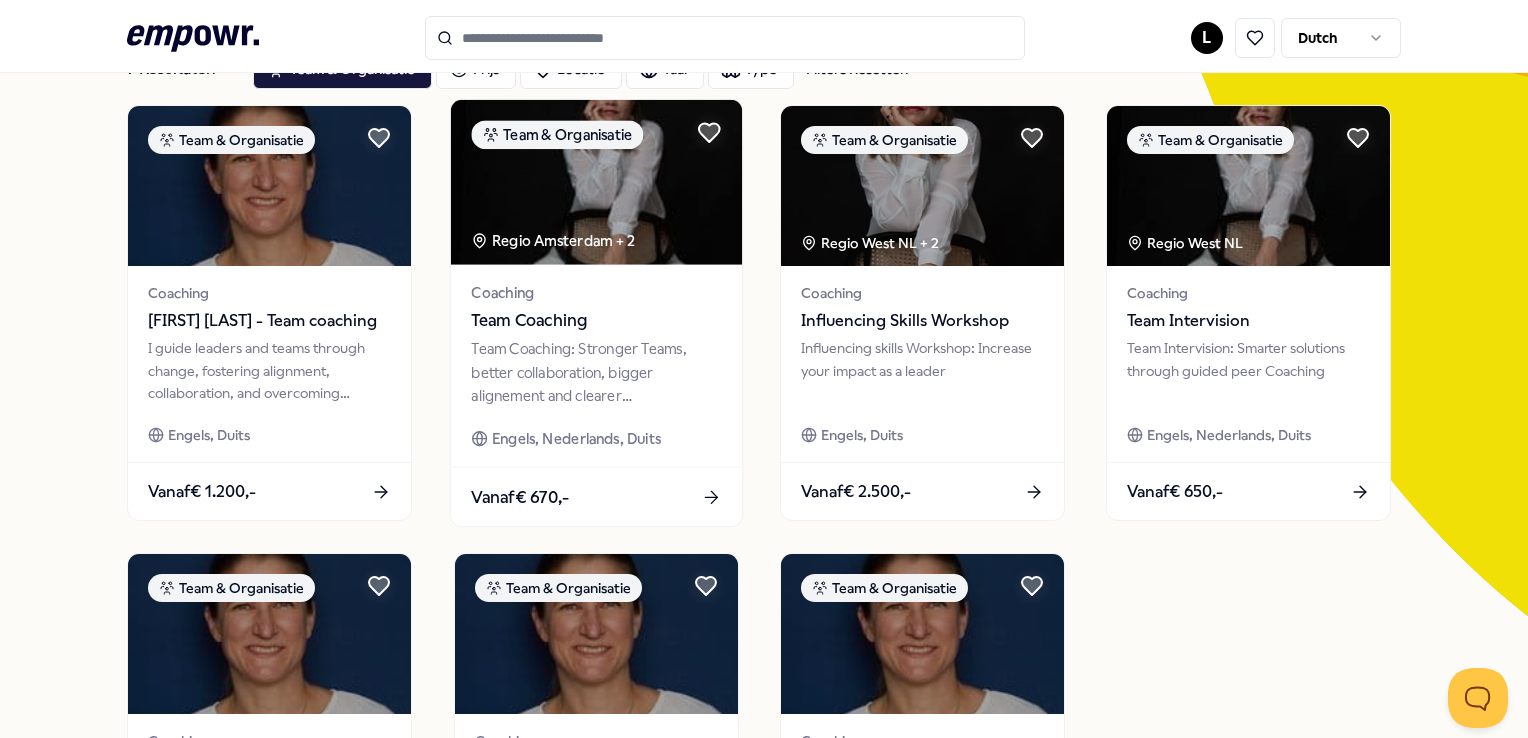 scroll, scrollTop: 100, scrollLeft: 0, axis: vertical 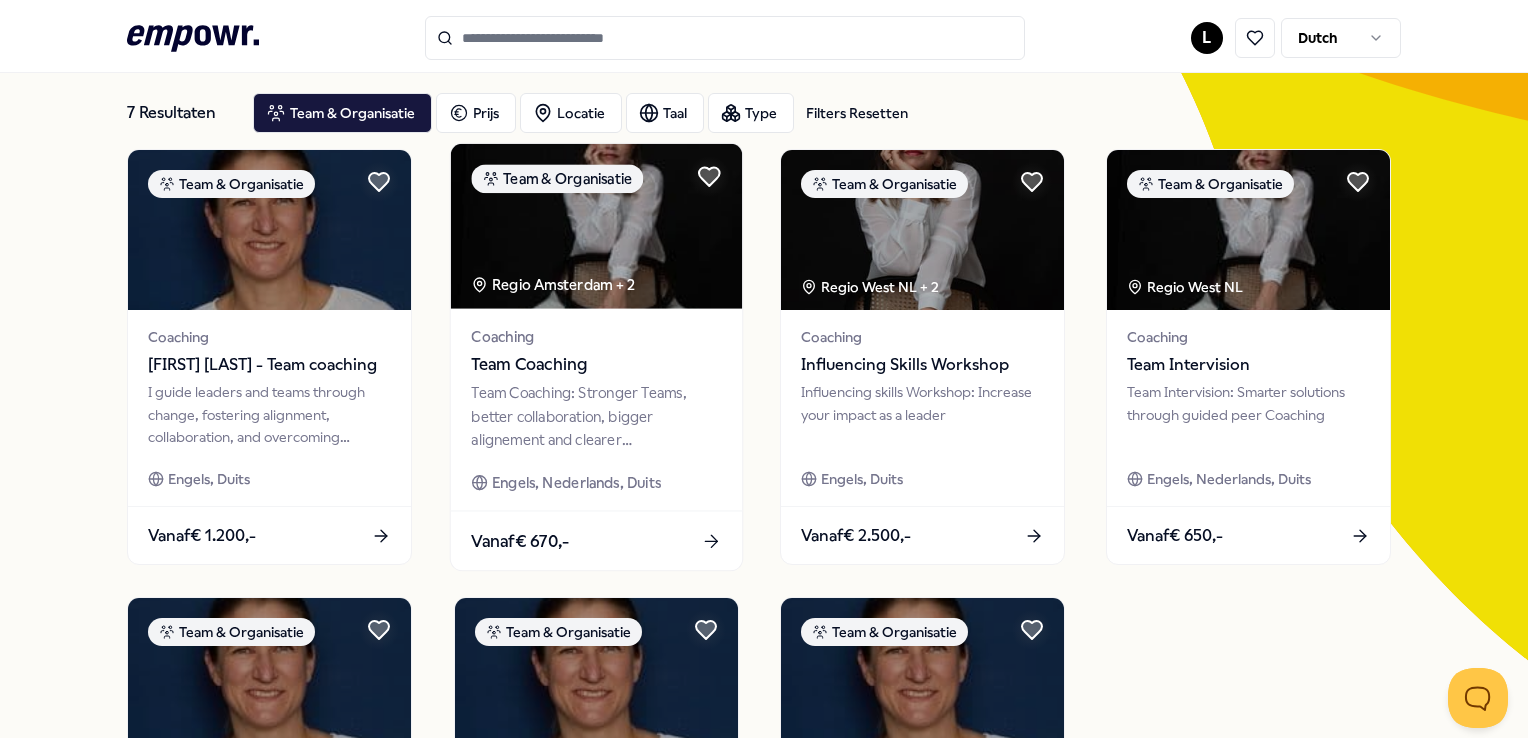 click on "Regio Amsterdam    + 2" at bounding box center (553, 284) 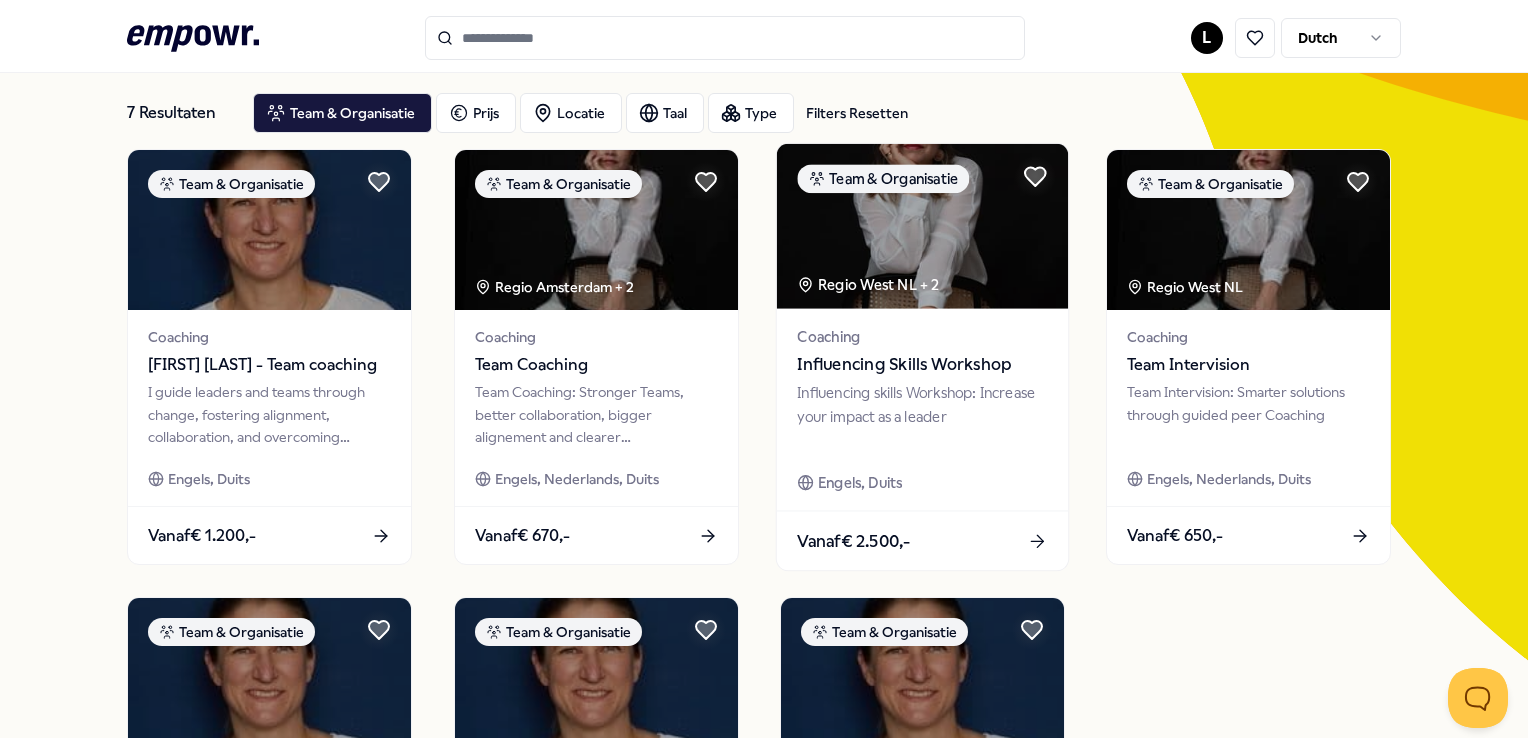 click on "Coaching" at bounding box center [922, 336] 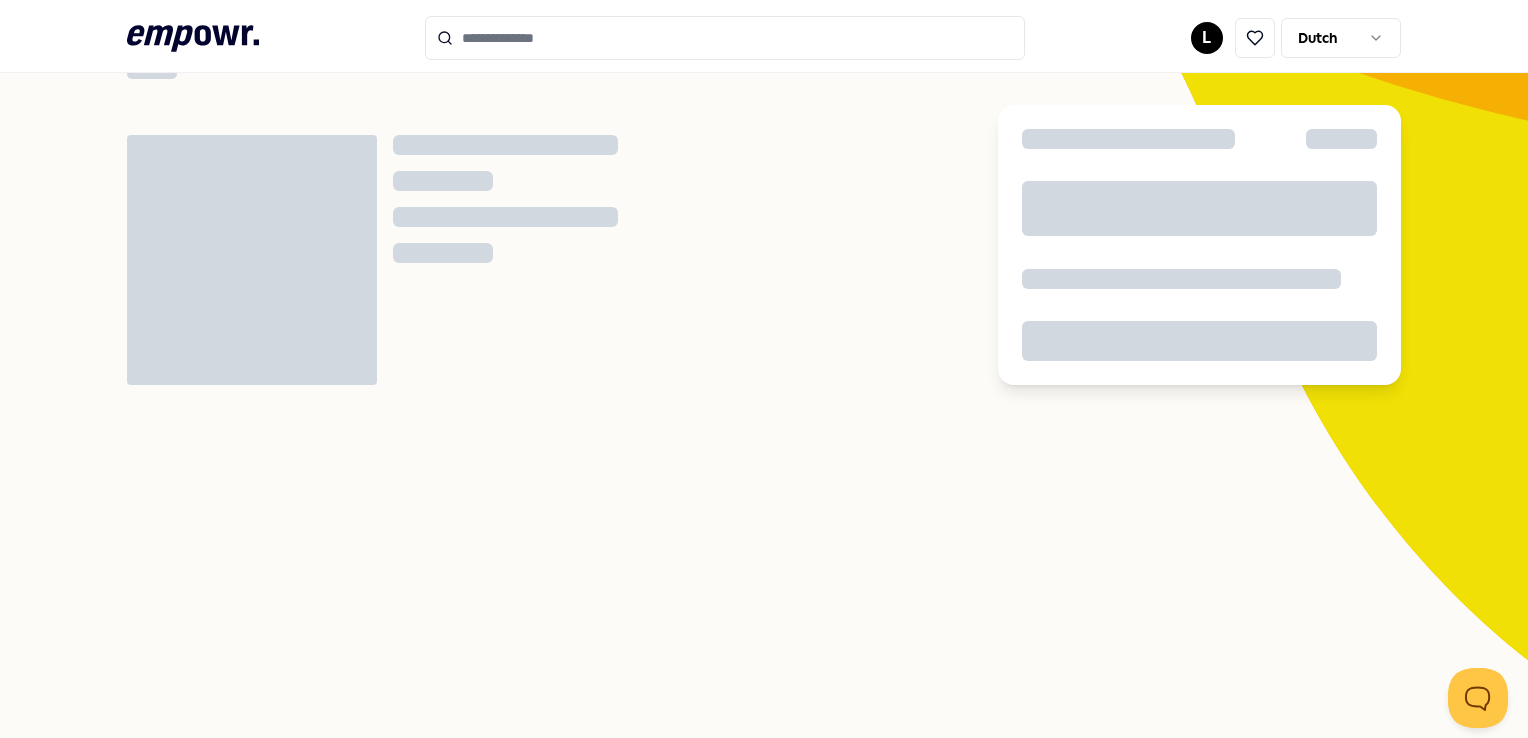 click at bounding box center (546, 260) 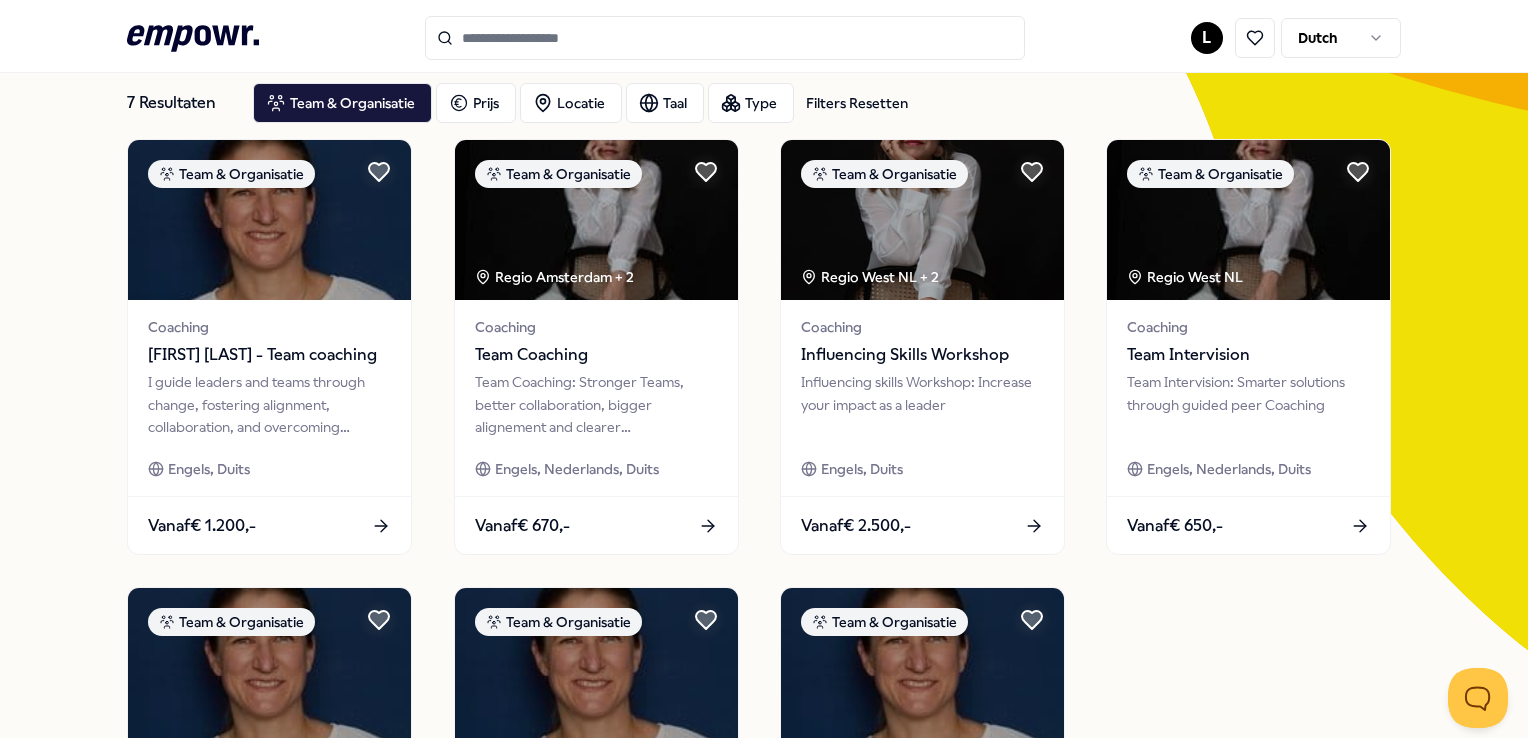scroll, scrollTop: 101, scrollLeft: 0, axis: vertical 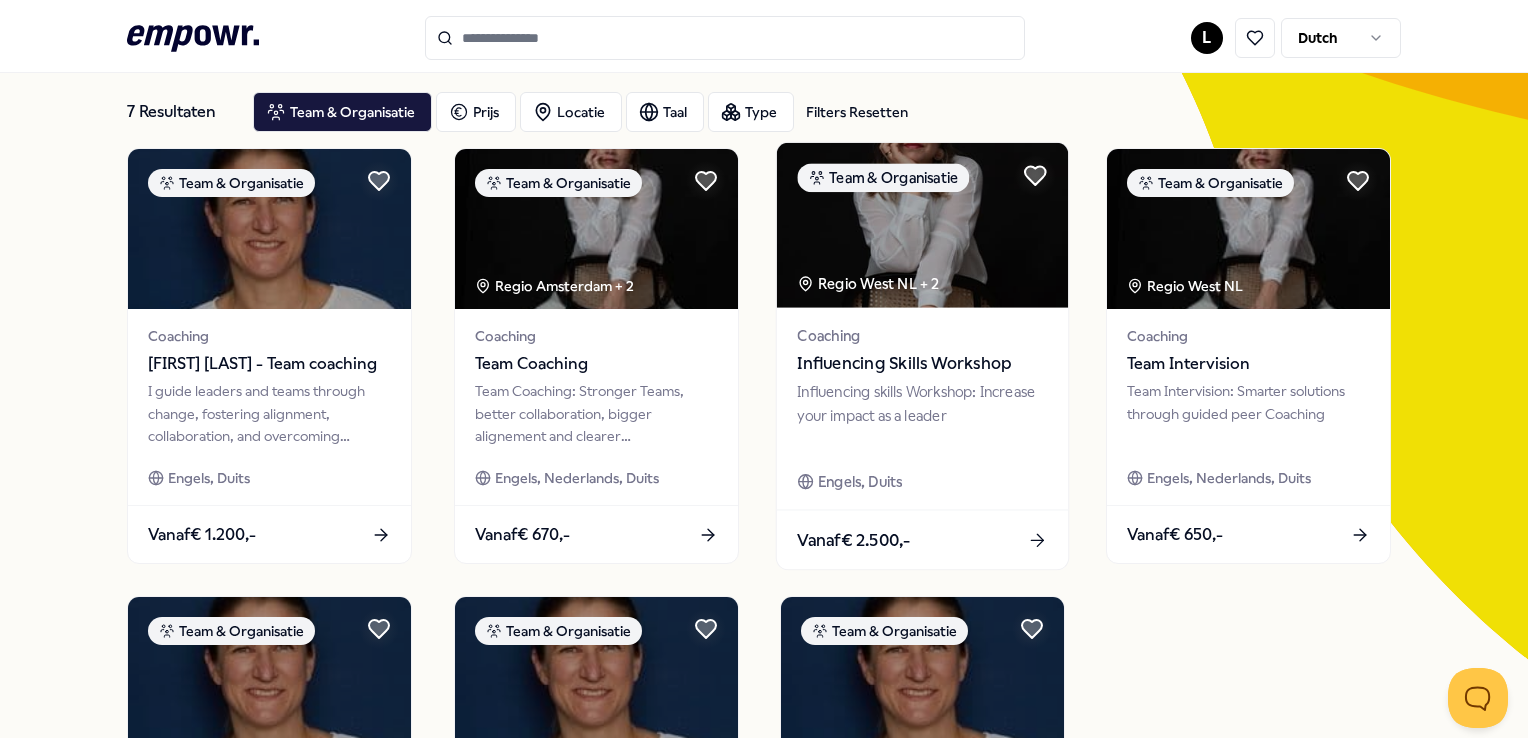 click on "Team & Organisatie" at bounding box center (883, 177) 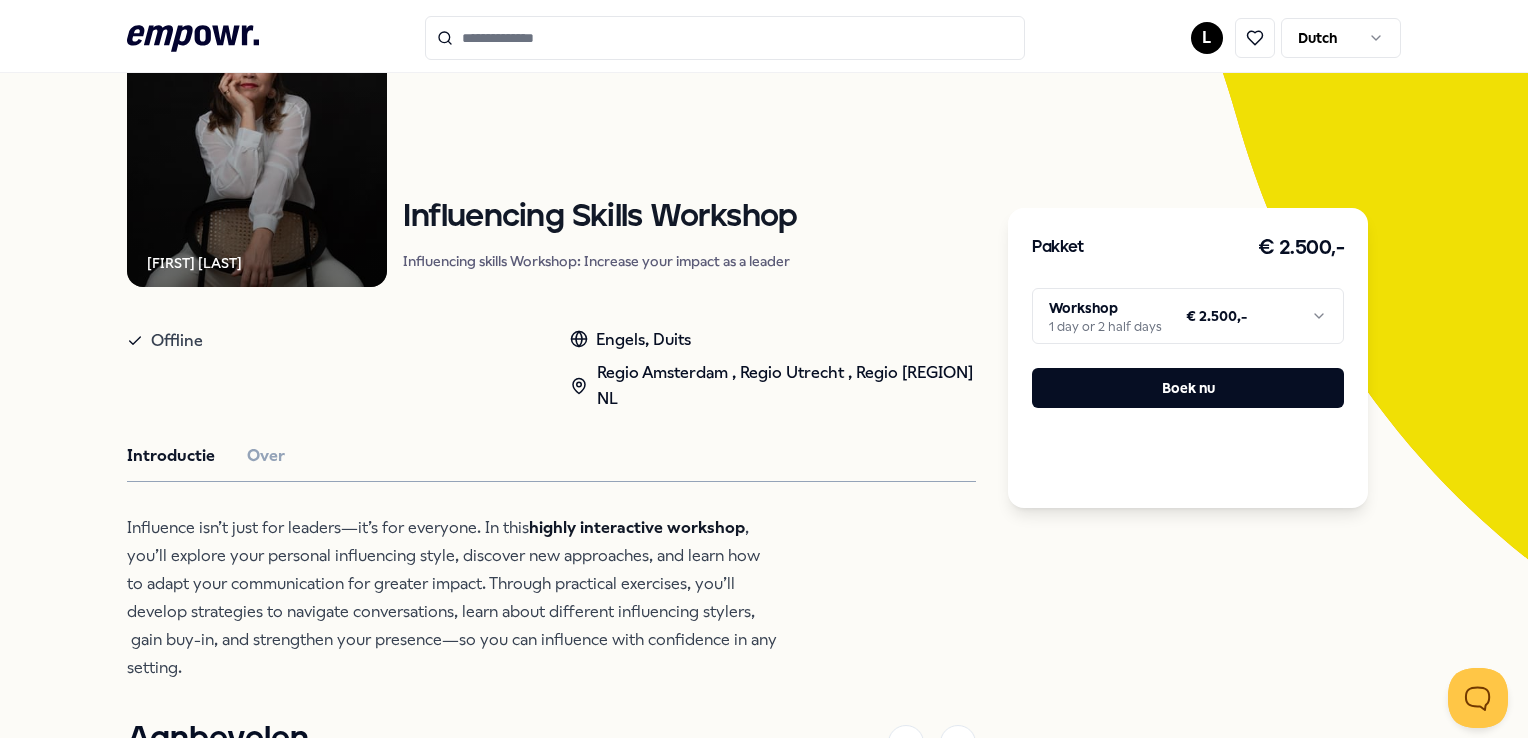 scroll, scrollTop: 301, scrollLeft: 0, axis: vertical 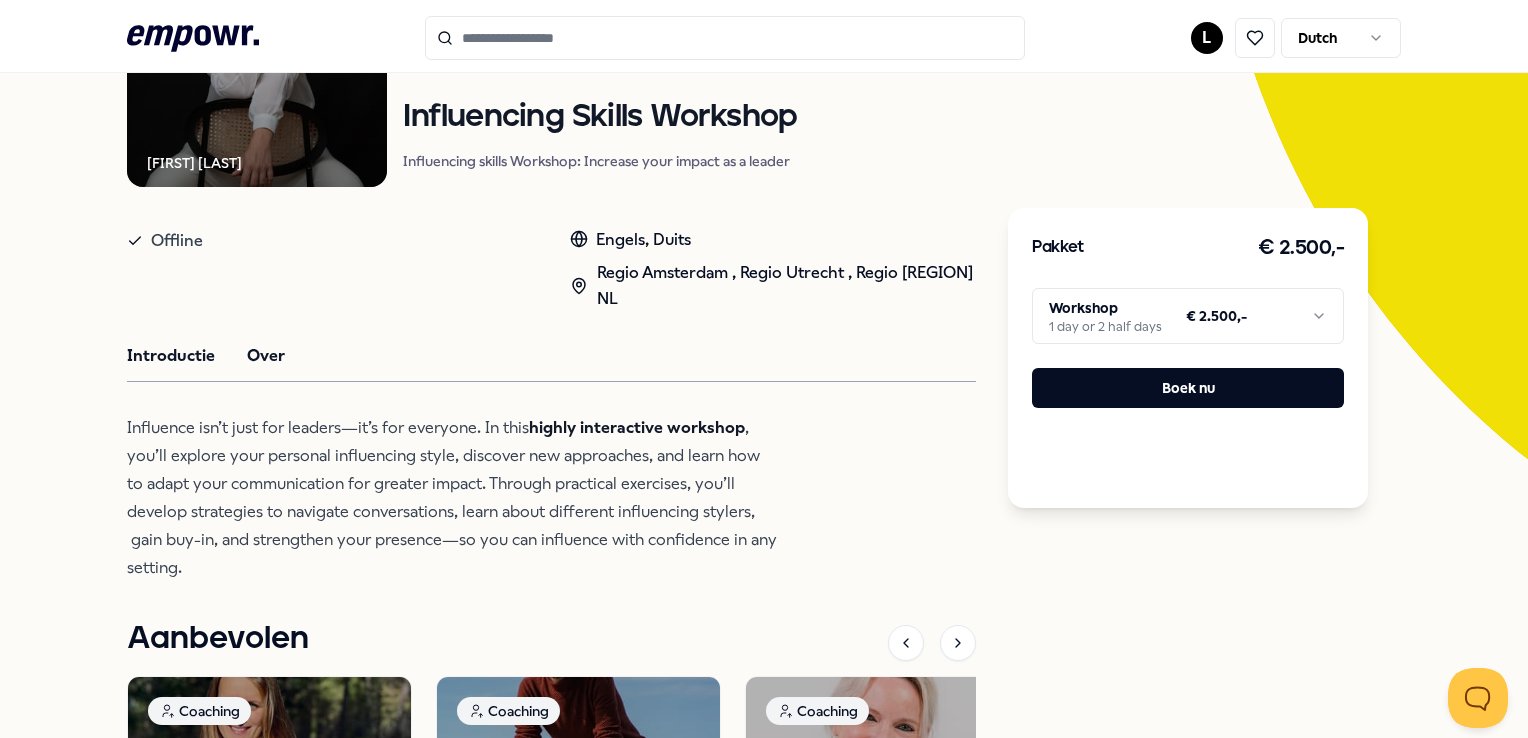 click on "Over" at bounding box center [266, 356] 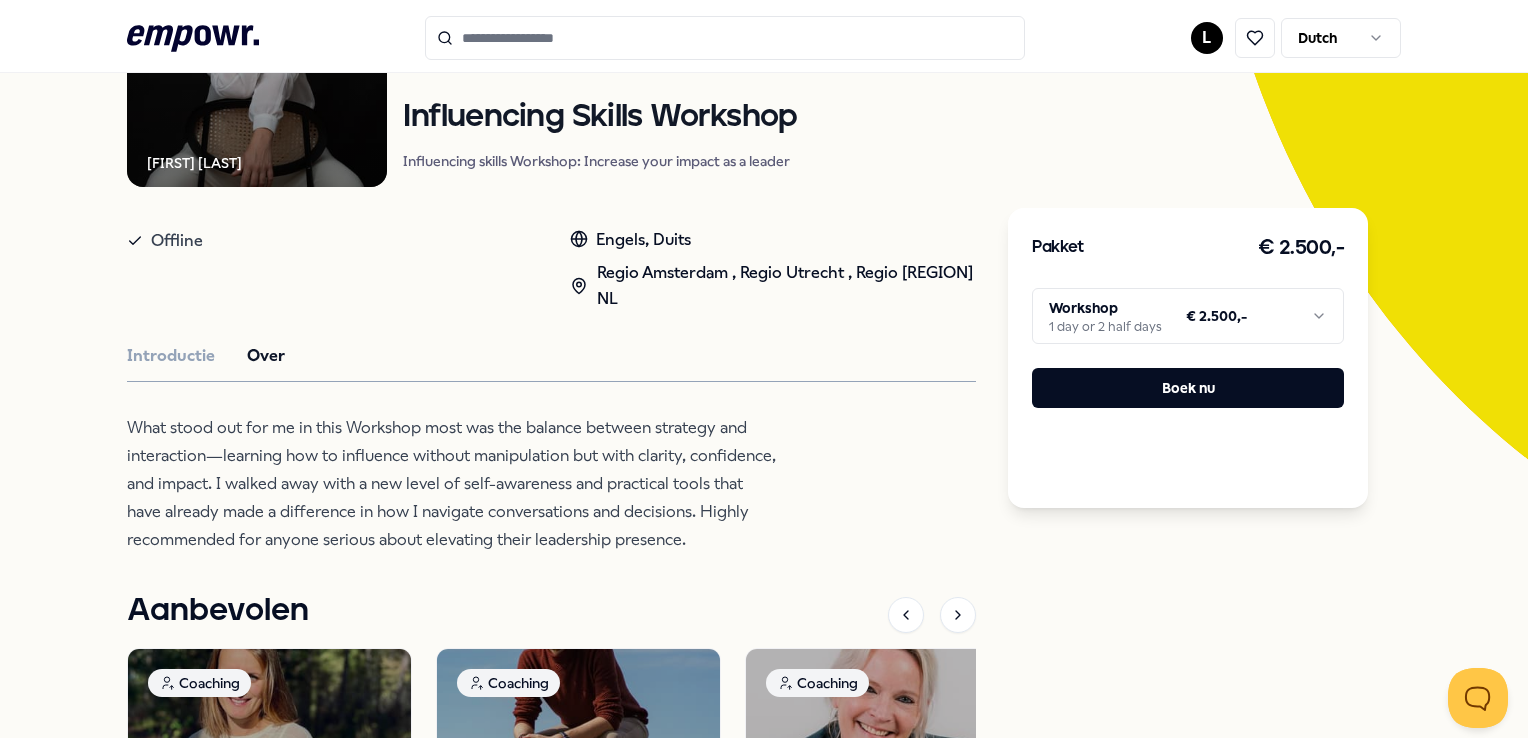 click on "Over" at bounding box center (266, 356) 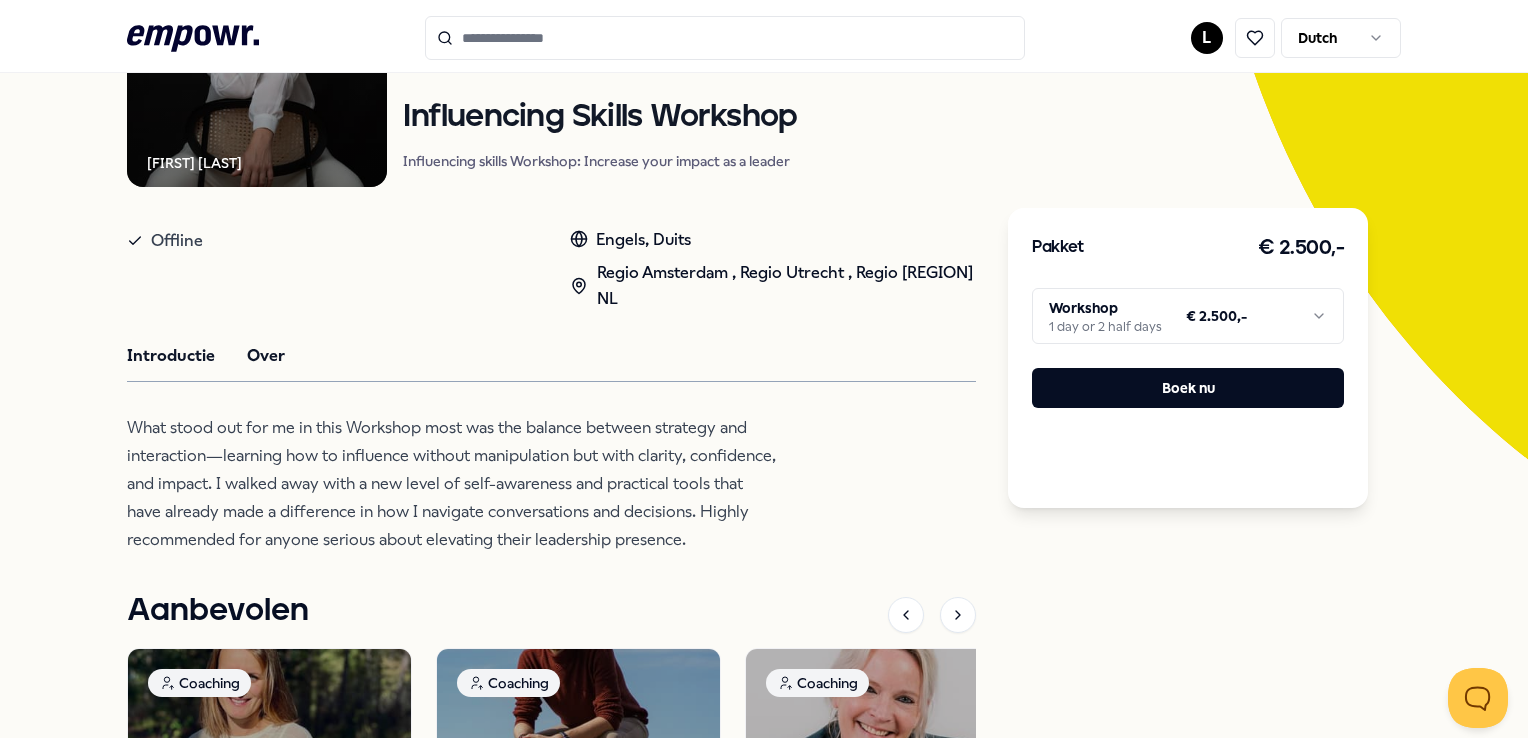 click on "Introductie" at bounding box center [171, 356] 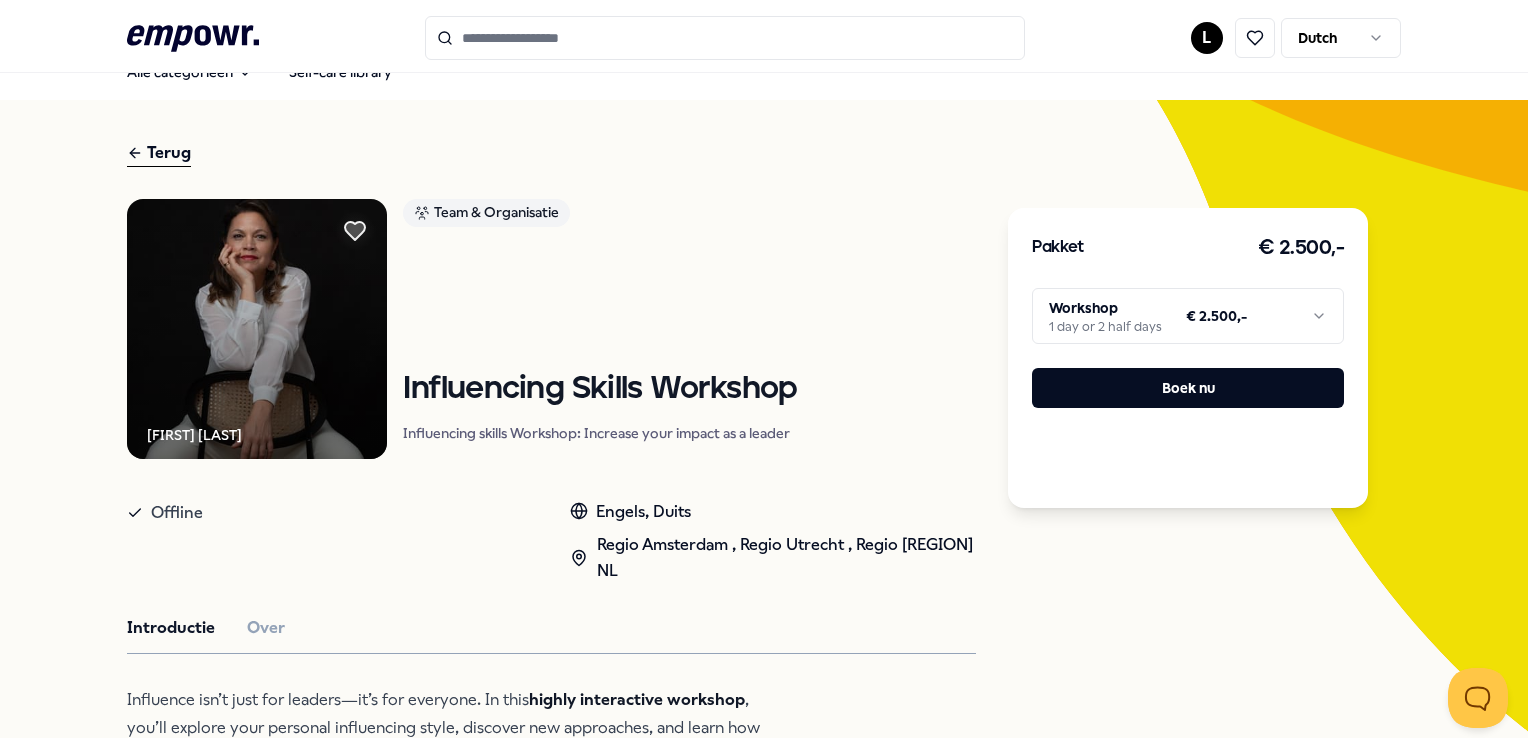 scroll, scrollTop: 0, scrollLeft: 0, axis: both 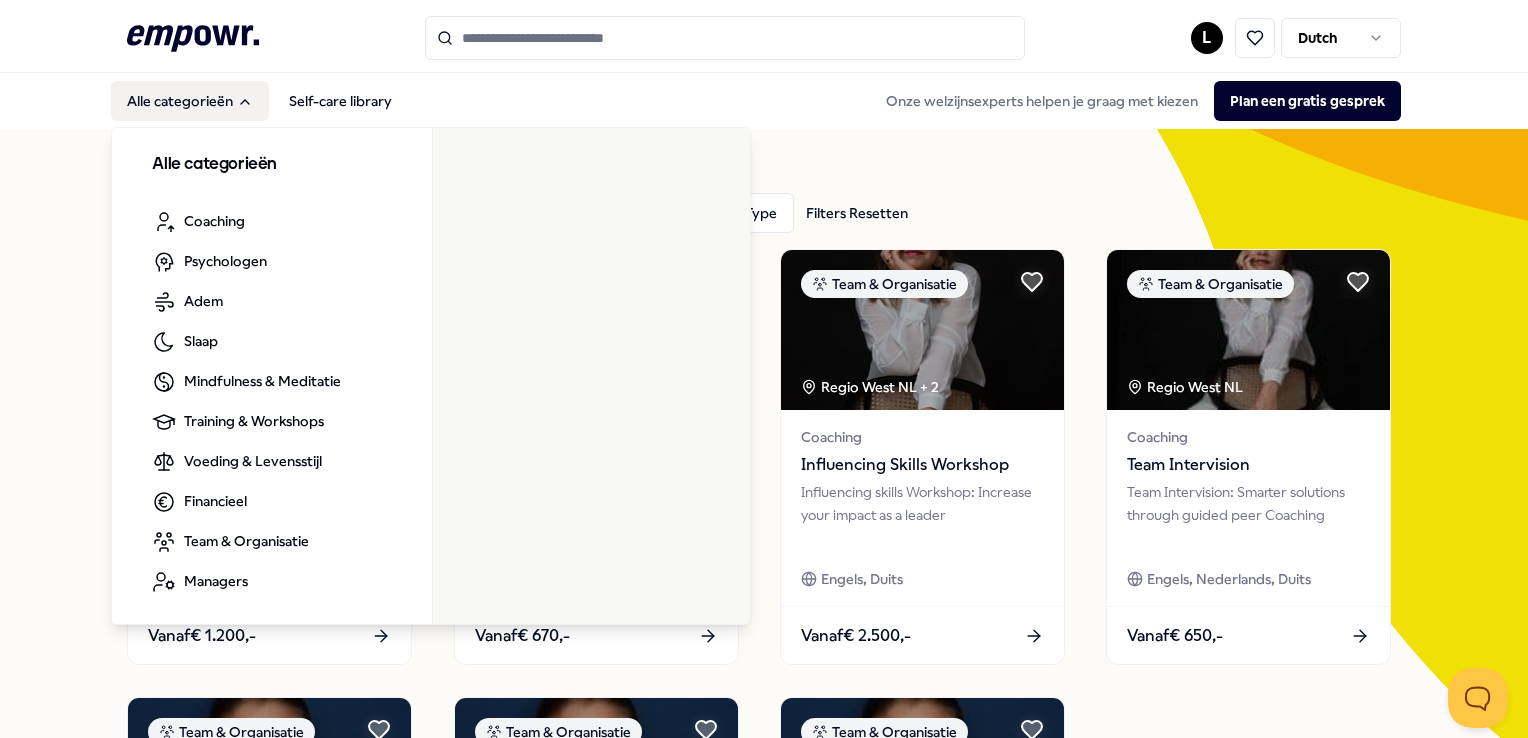 click on "Alle categorieën" at bounding box center [190, 101] 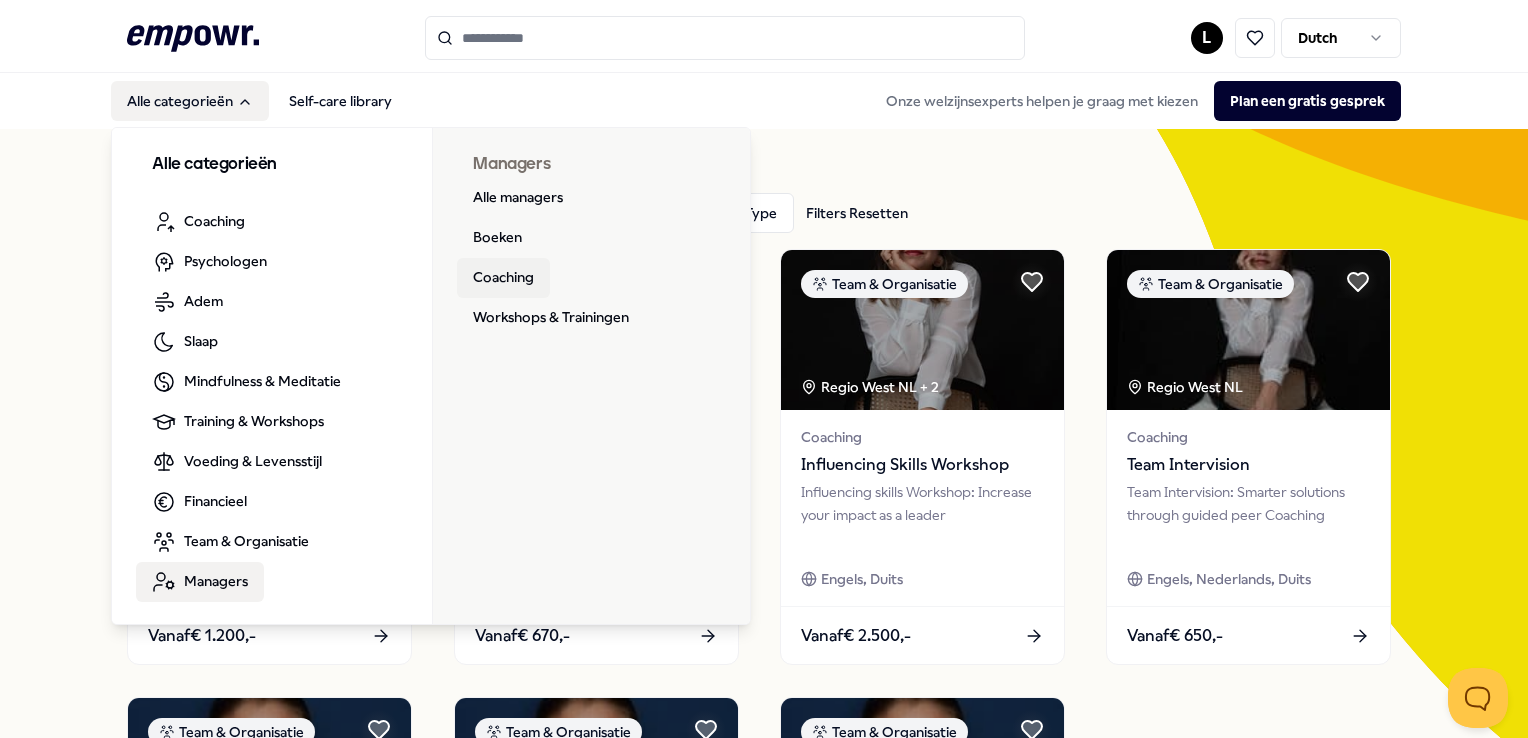 click on "Coaching" at bounding box center (503, 278) 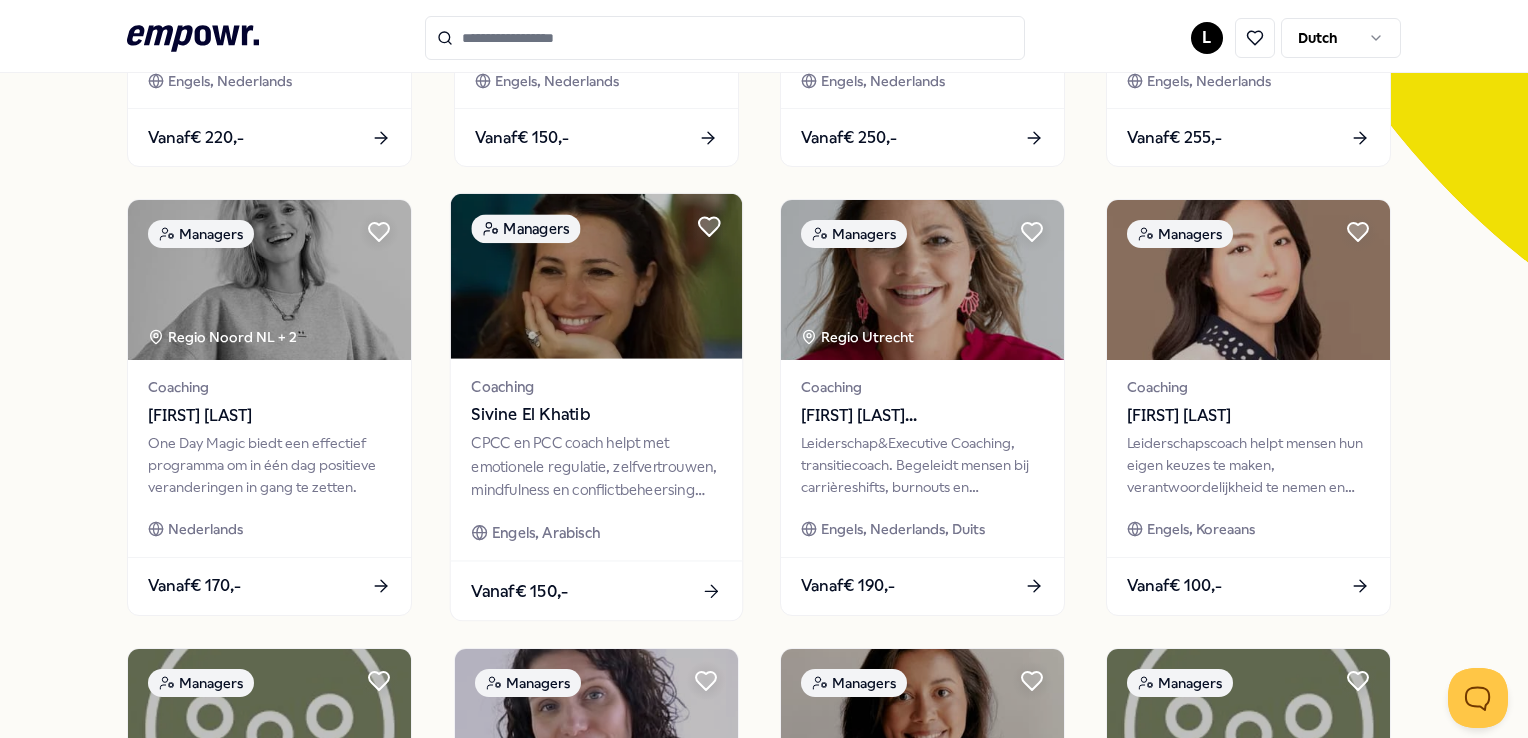 scroll, scrollTop: 500, scrollLeft: 0, axis: vertical 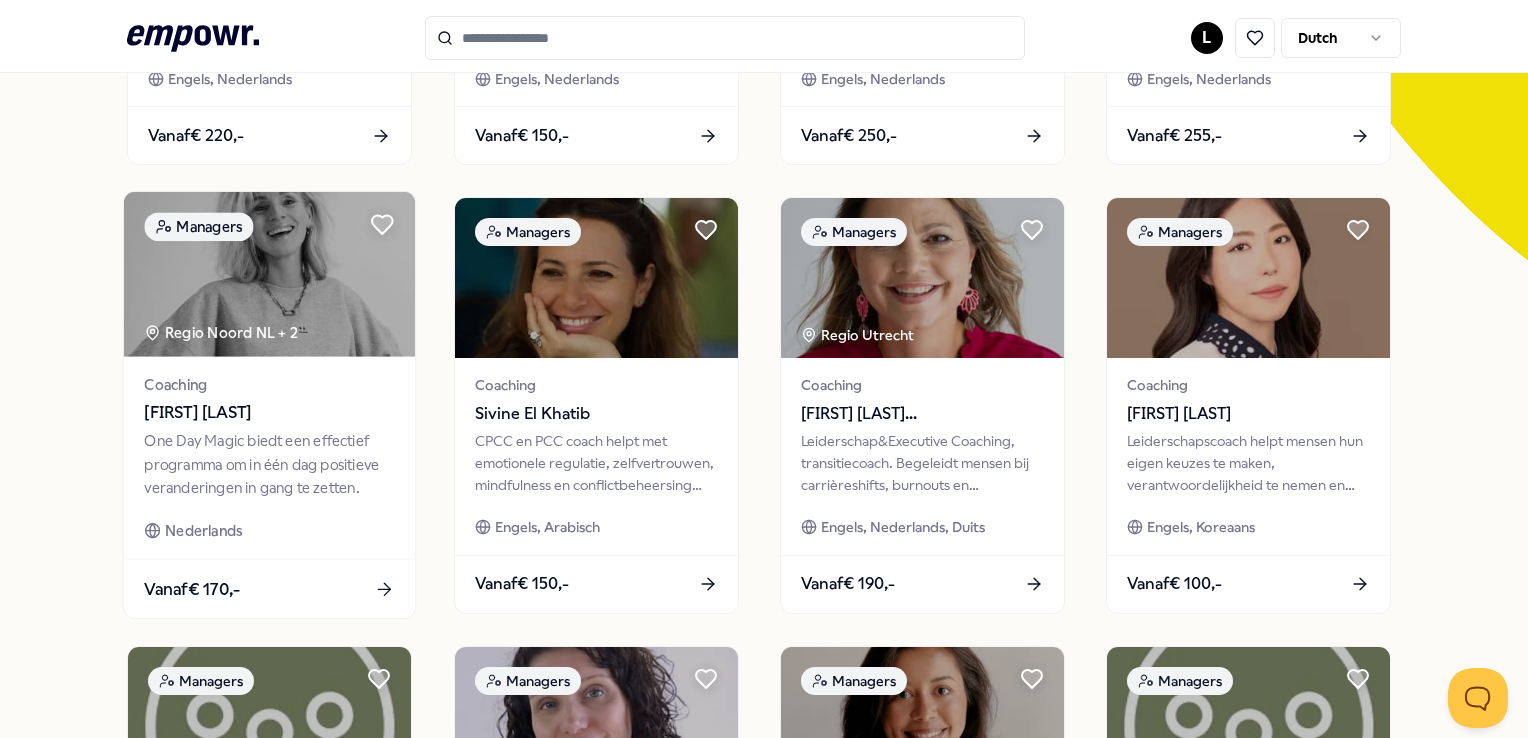 click on "Regio Noord NL    + 2" at bounding box center [221, 333] 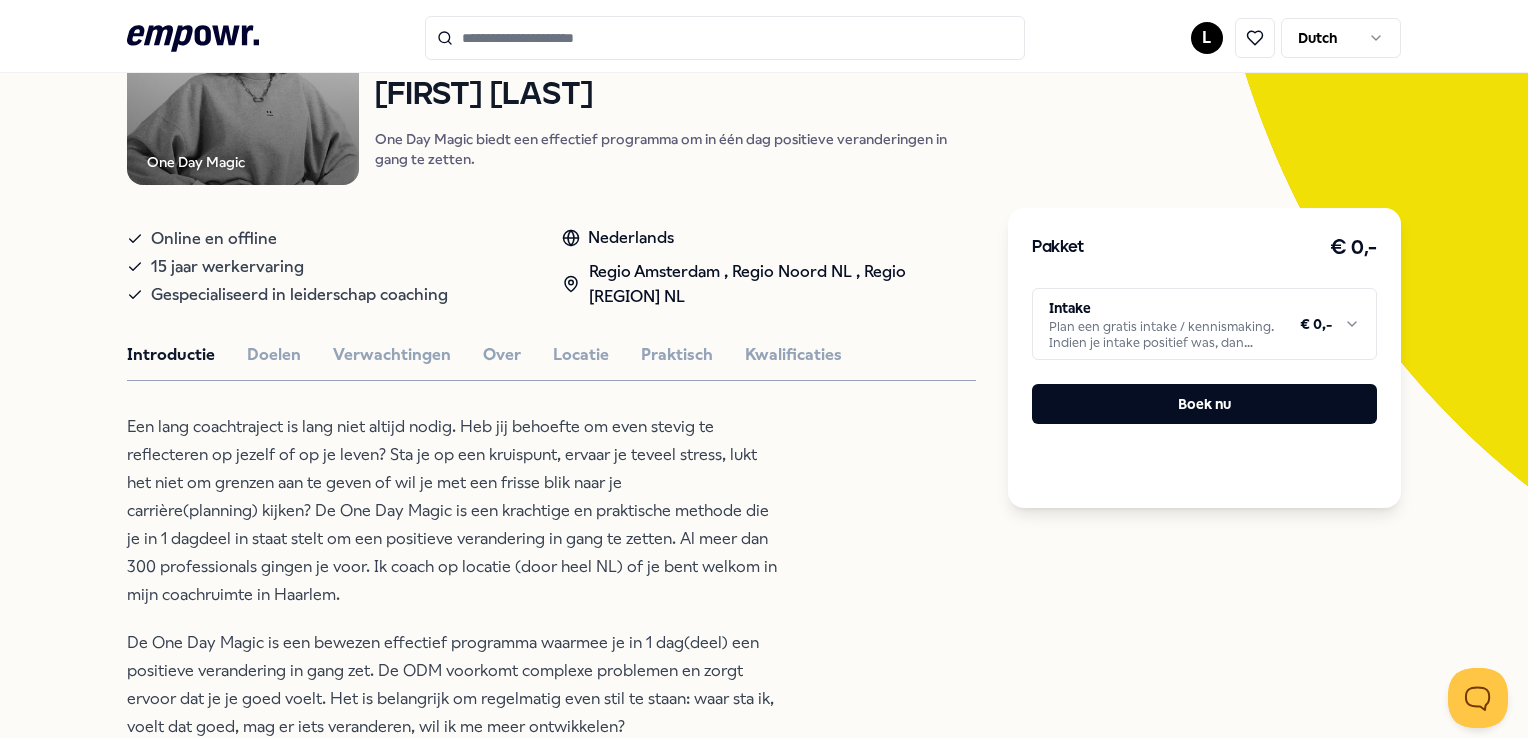 scroll, scrollTop: 228, scrollLeft: 0, axis: vertical 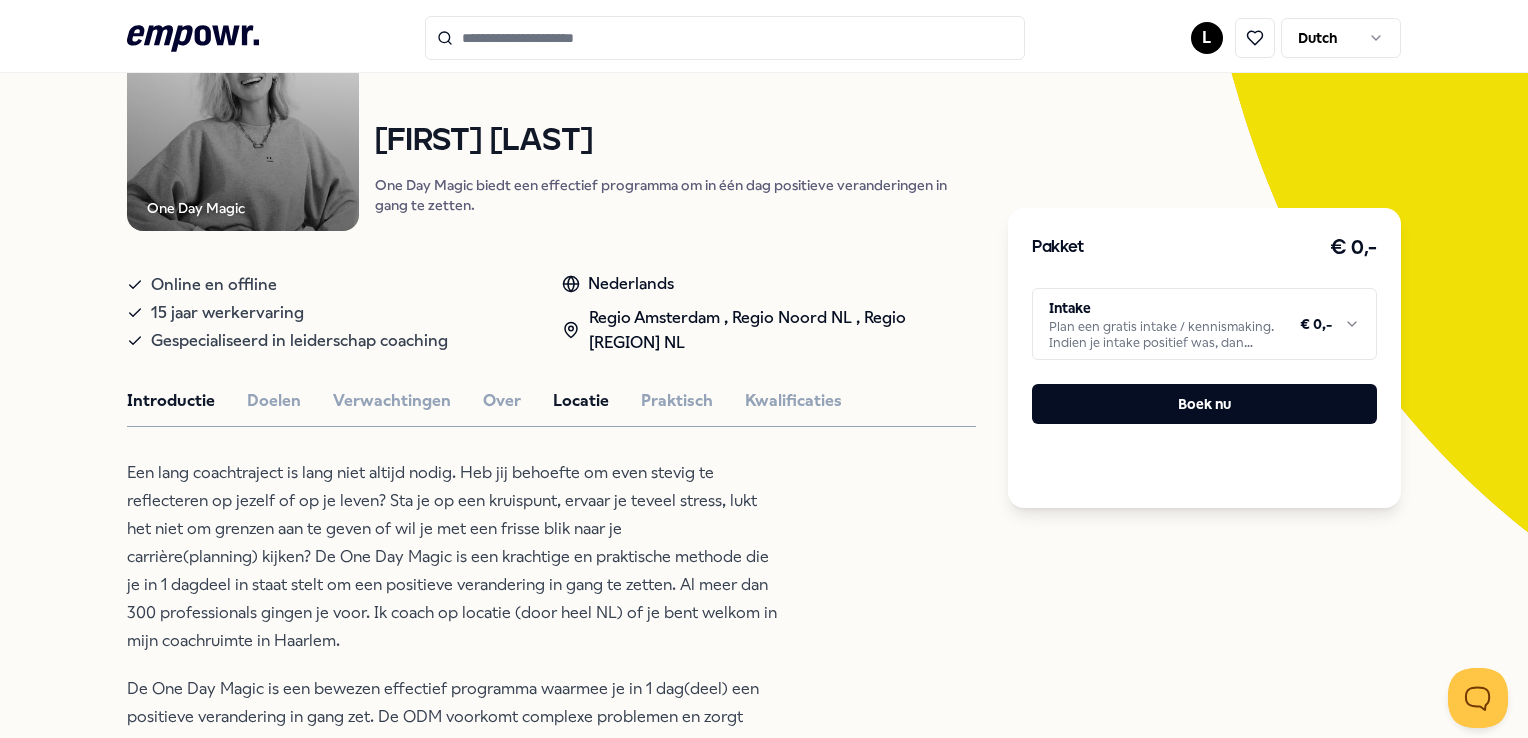 click on "Locatie" at bounding box center [581, 401] 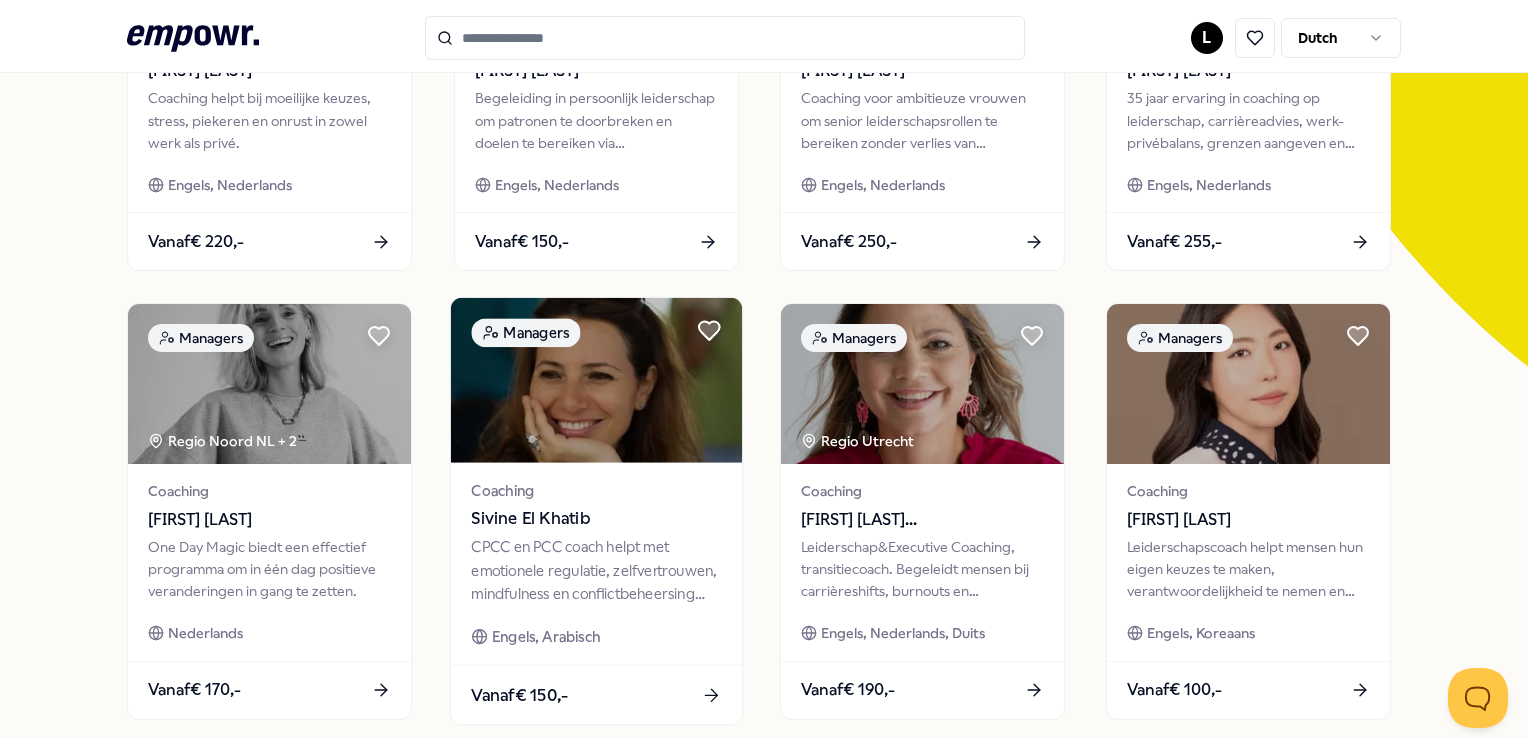 scroll, scrollTop: 428, scrollLeft: 0, axis: vertical 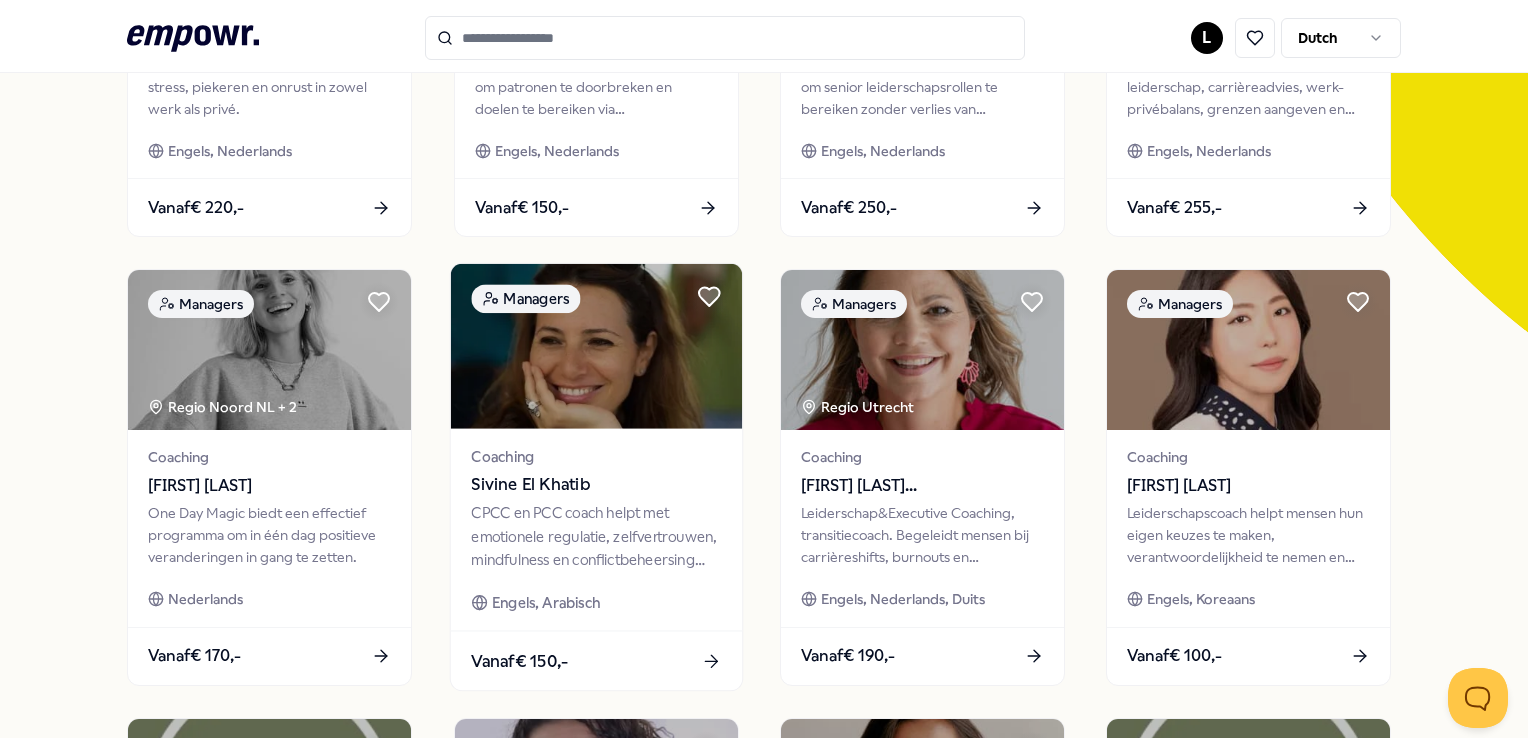 click on "Coaching" at bounding box center (596, 456) 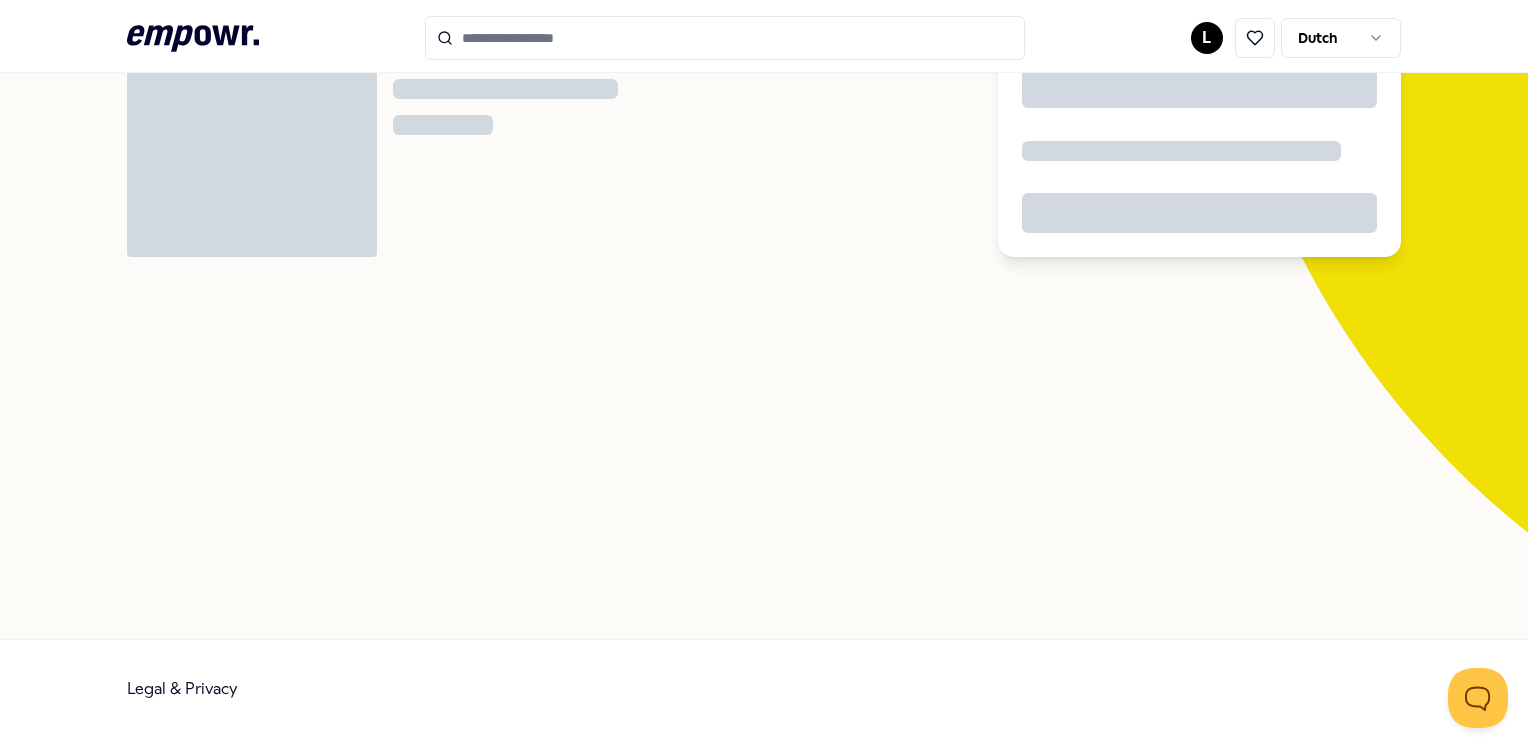 scroll, scrollTop: 128, scrollLeft: 0, axis: vertical 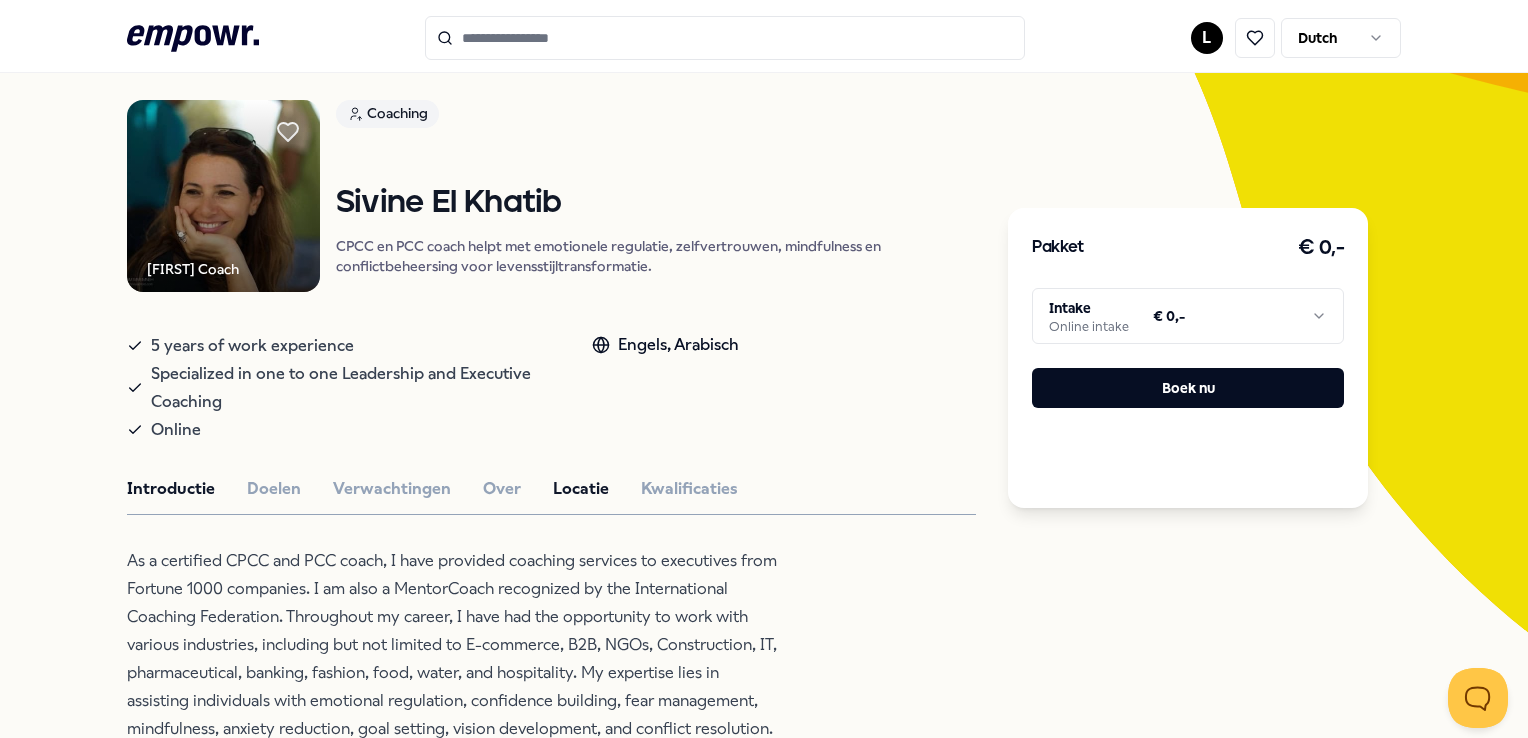 click on "Locatie" at bounding box center (581, 489) 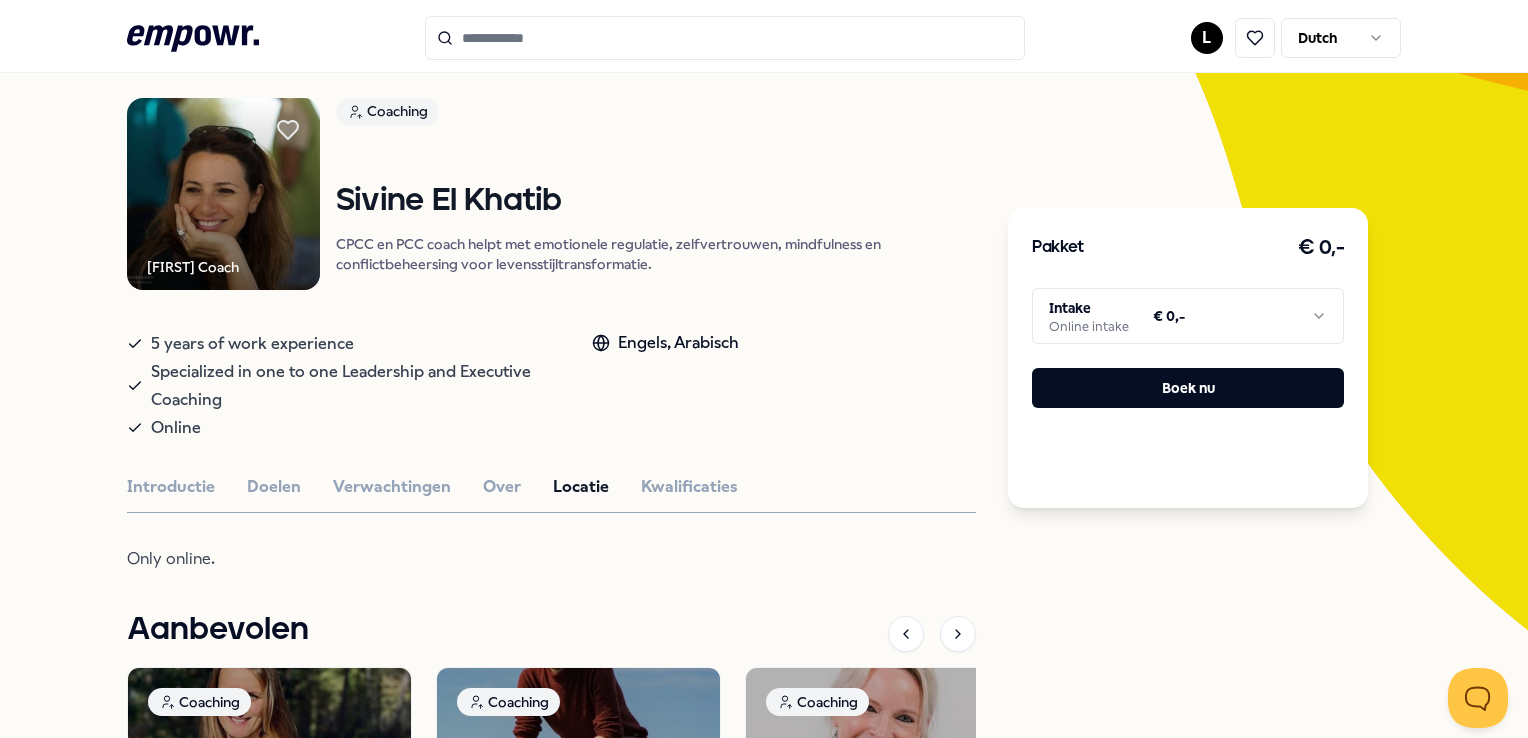 scroll, scrollTop: 0, scrollLeft: 0, axis: both 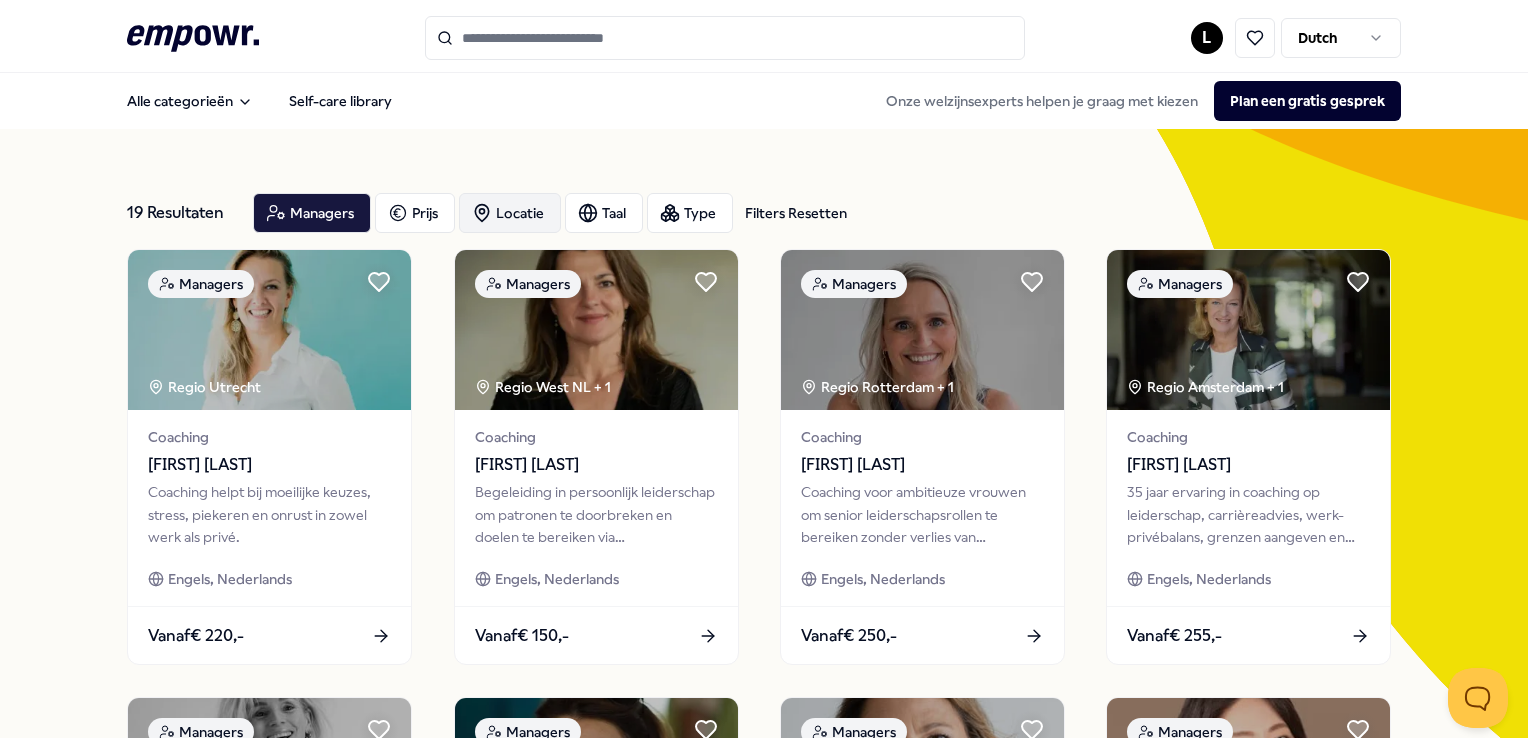 click on "Locatie" at bounding box center [510, 213] 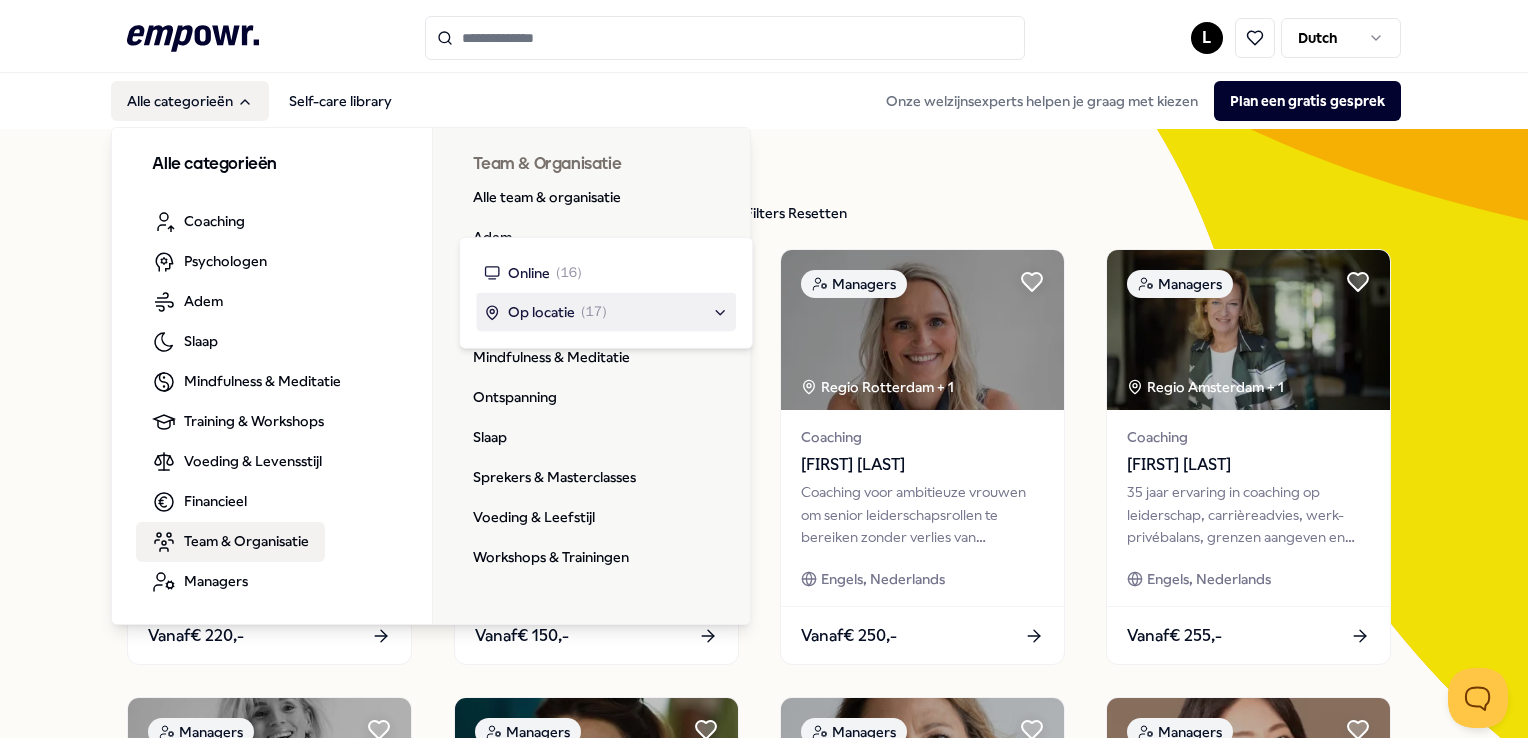 click on "Team & Organisatie" at bounding box center (246, 541) 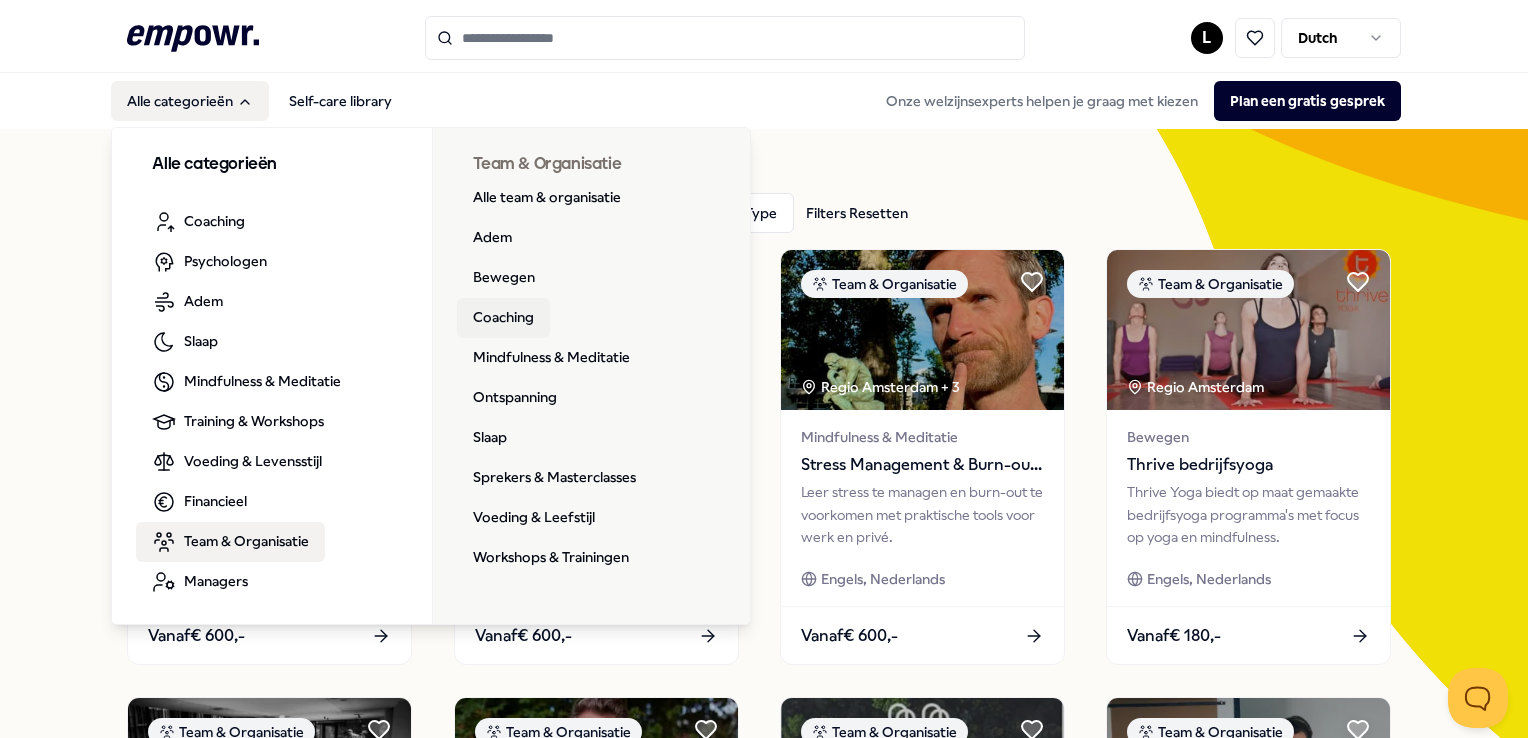 click on "Coaching" at bounding box center [503, 318] 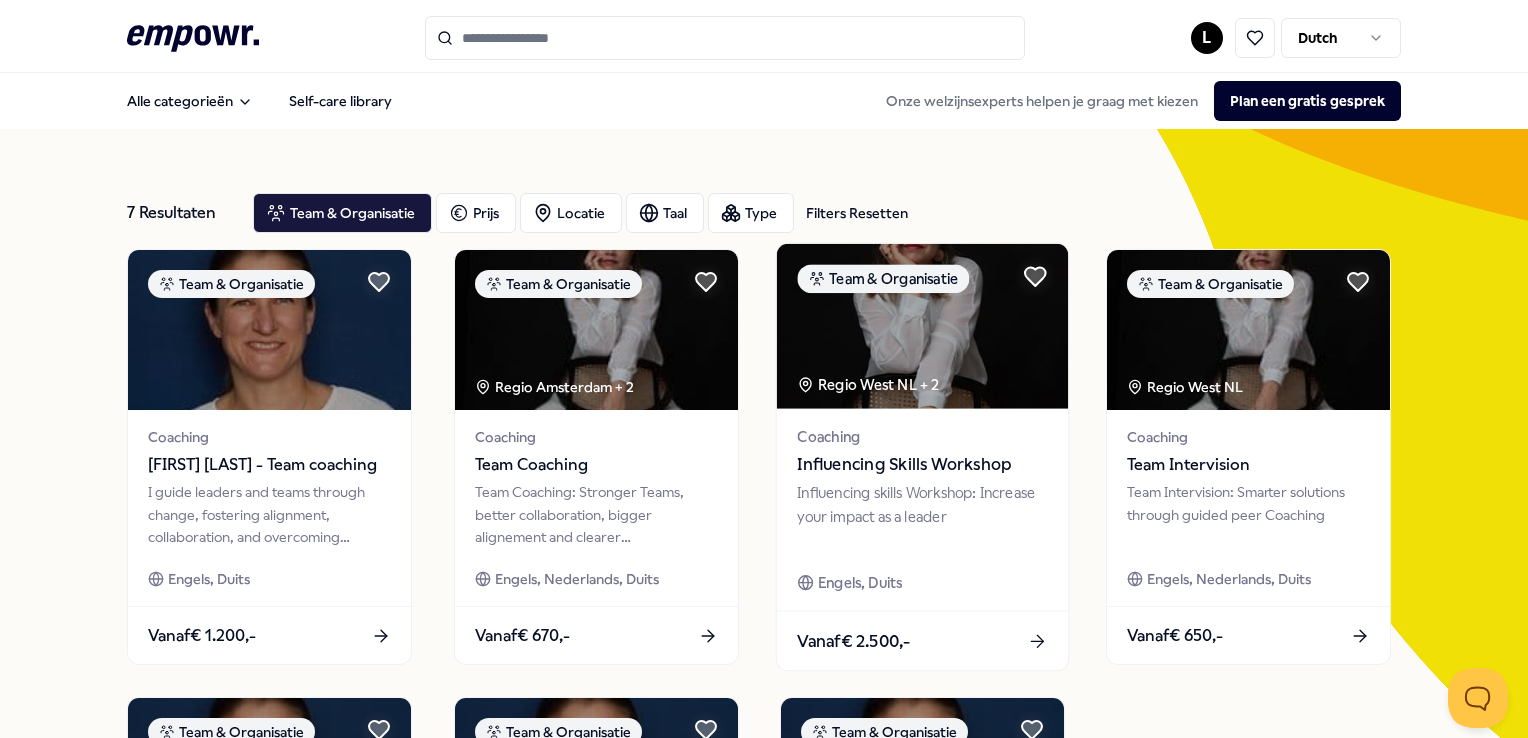 click on "Regio [REGION] NL    + 2" at bounding box center [868, 384] 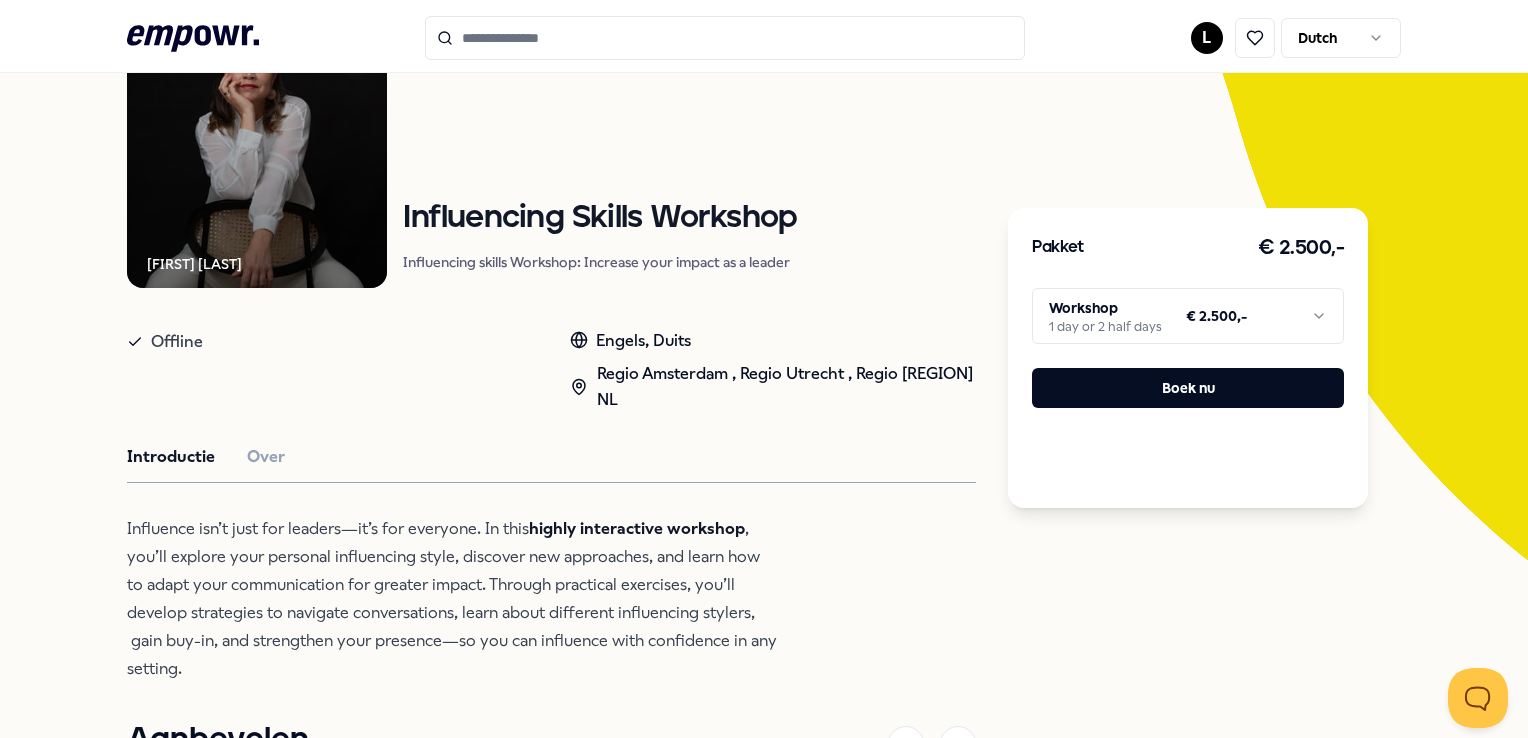 scroll, scrollTop: 300, scrollLeft: 0, axis: vertical 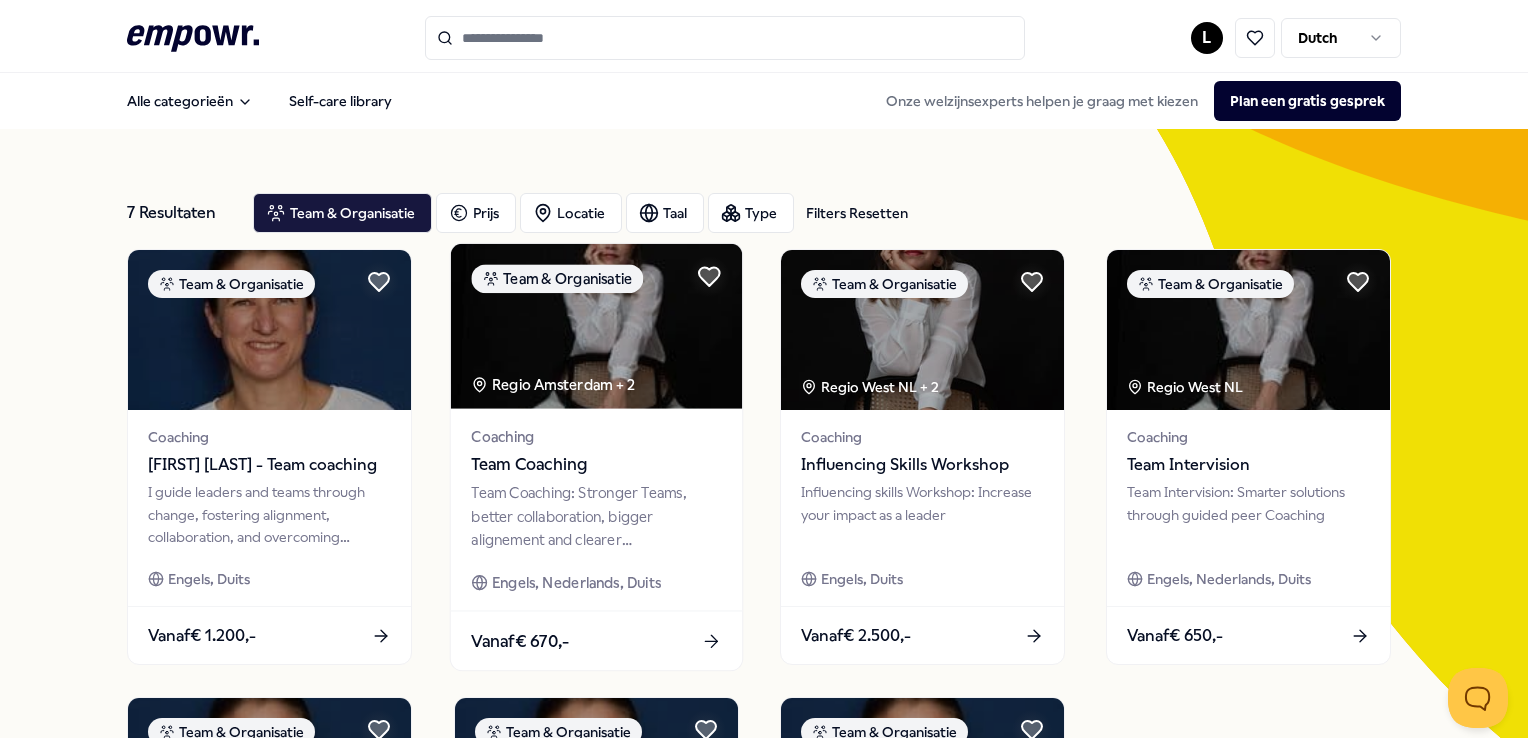 click on "Team Coaching" at bounding box center [596, 465] 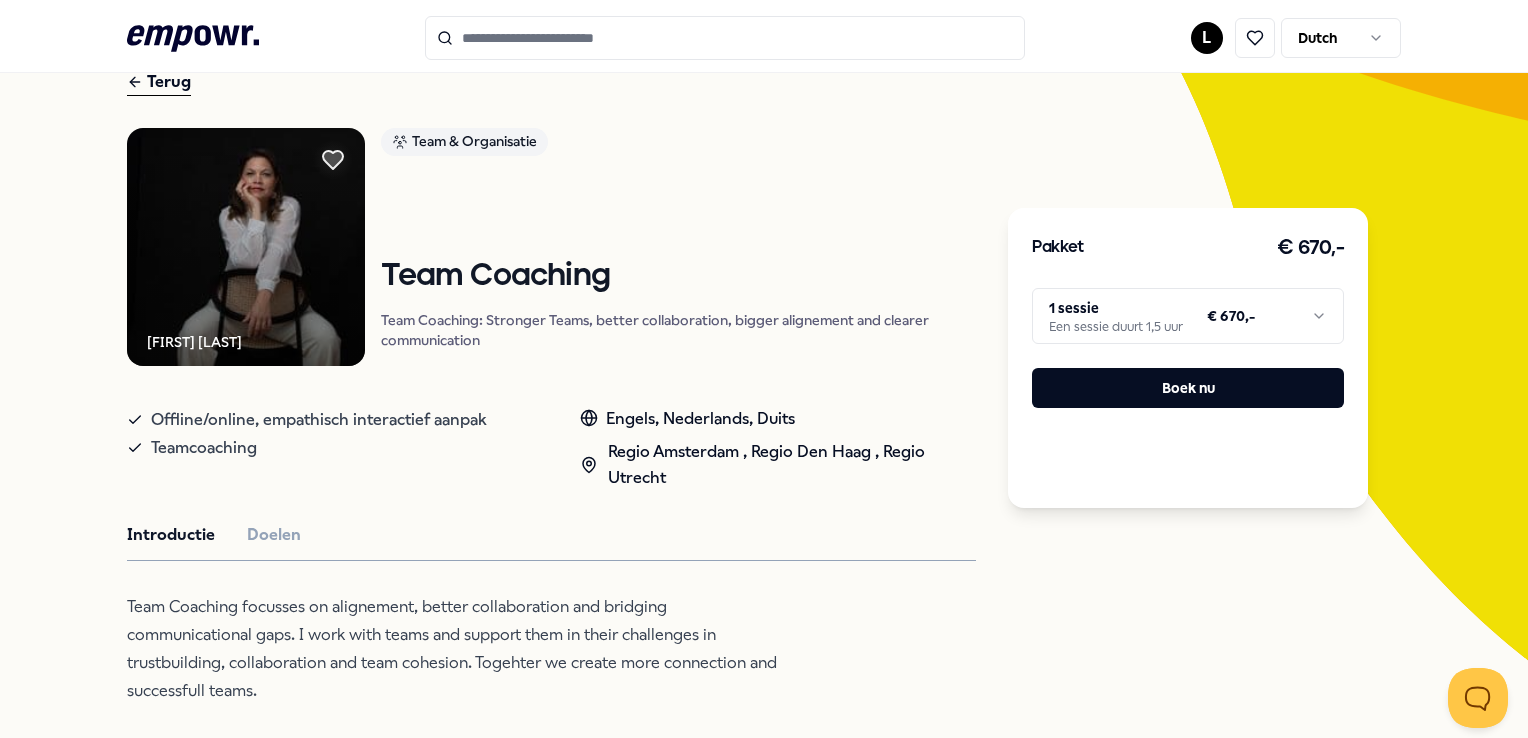 scroll, scrollTop: 200, scrollLeft: 0, axis: vertical 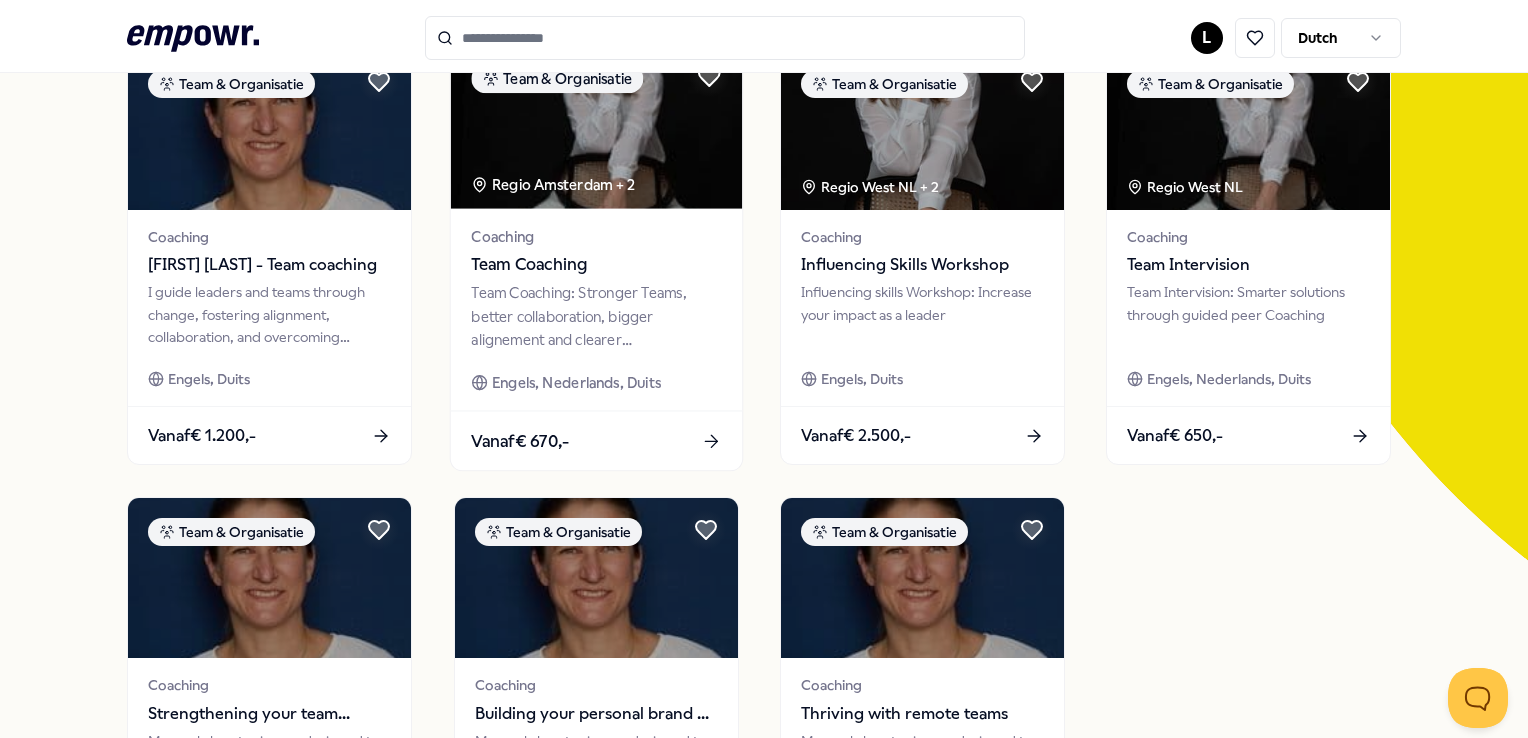 click on "Team Coaching" at bounding box center (596, 265) 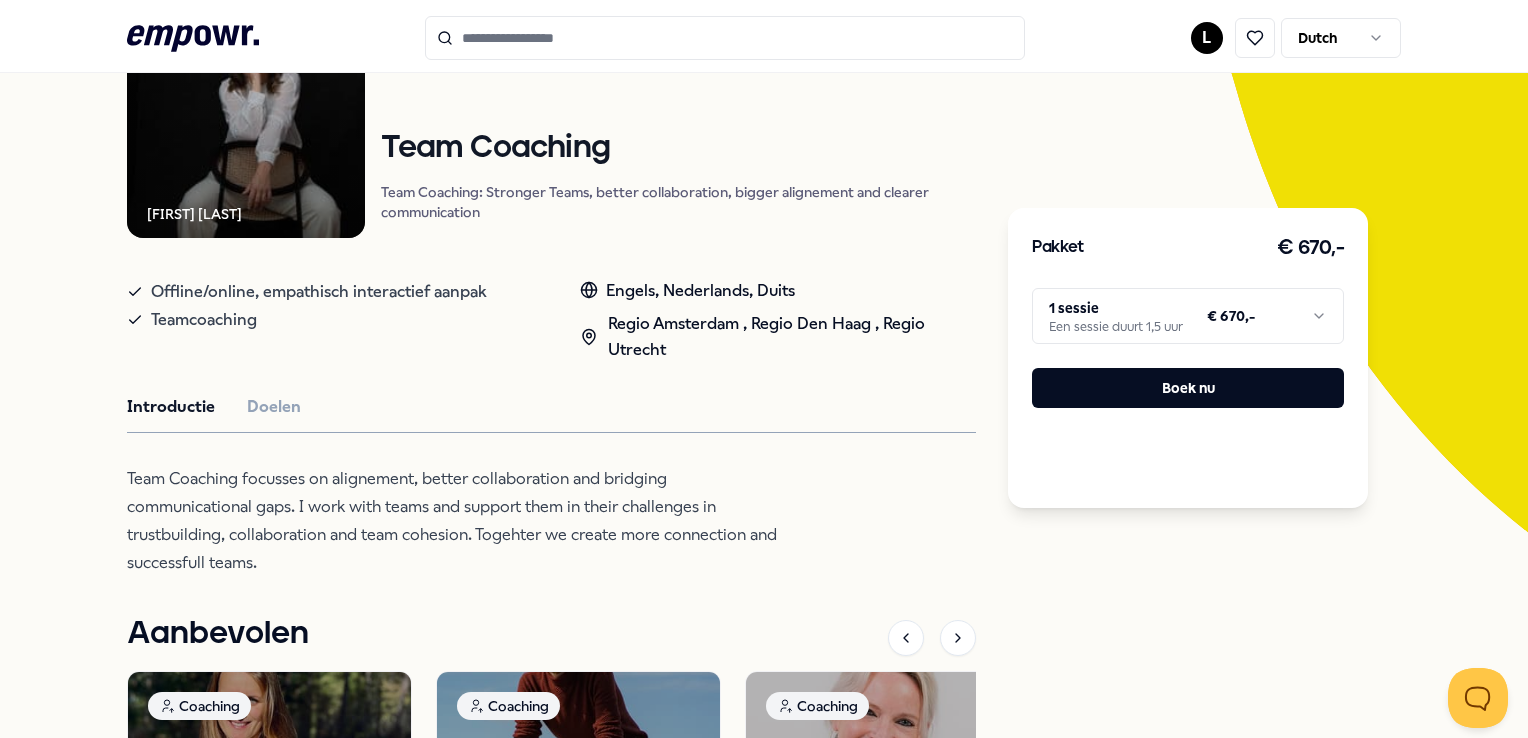scroll, scrollTop: 328, scrollLeft: 0, axis: vertical 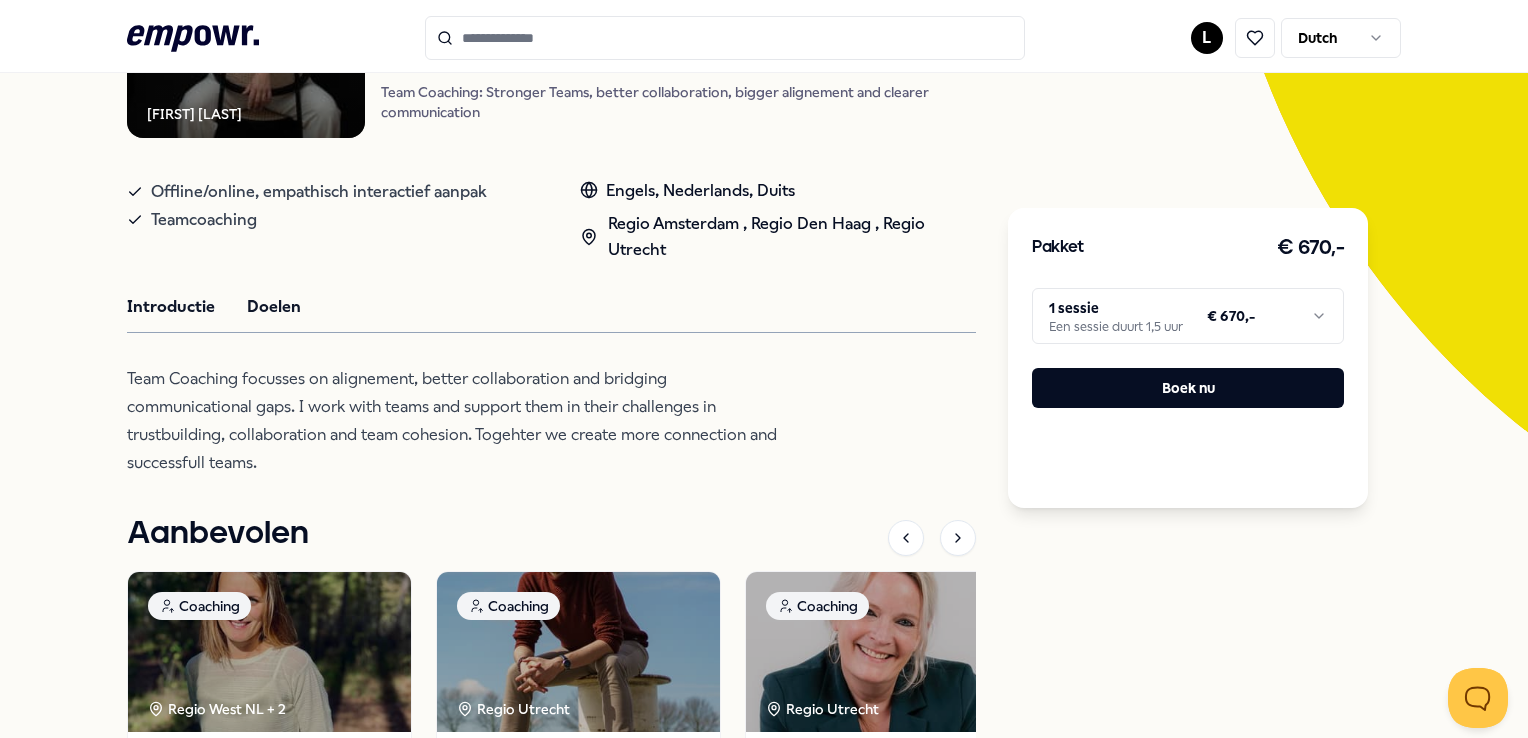 click on "Doelen" at bounding box center [274, 307] 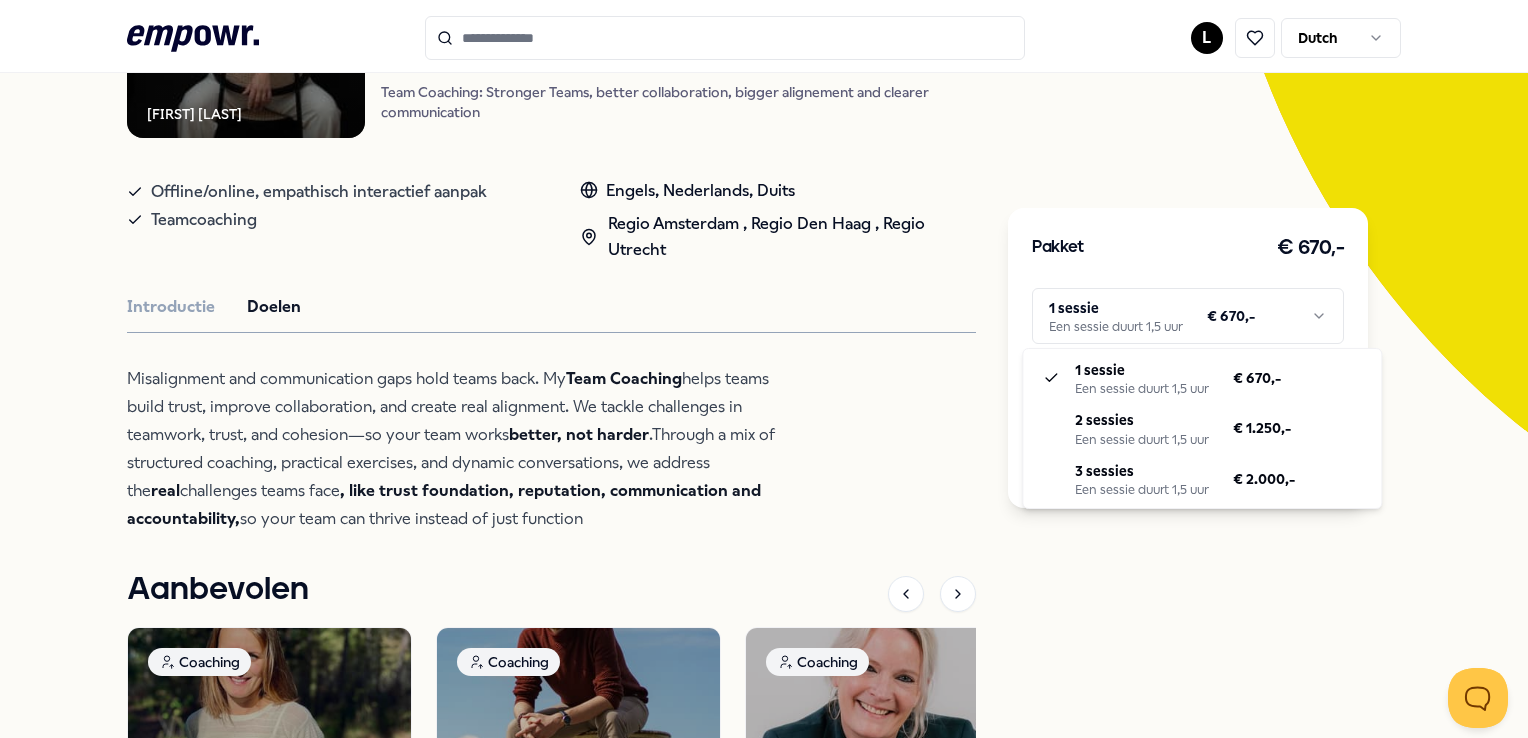 click on ".empowr-logo_svg__cls-1{fill:#03032f} L Dutch Alle categorieën   Self-care library Terug [FIRST] [LAST] Team  & Organisatie Team Coaching Team Coaching: Stronger Teams, better collaboration, bigger alignement  and clearer communication Offline/online, empathisch interactief aanpak Teamcoaching Engels, Nederlands, Duits Regio Amsterdam , Regio Den Haag , Regio Utrecht  Introductie Doelen Misalignment and communication gaps hold teams back. My  Team Coaching  helps teams build trust, improve collaboration, and create real alignment. We tackle challenges in teamwork, trust, and cohesion—so your team works  better, not harder .Through a mix of structured coaching, practical exercises, and dynamic conversations, we address the  real  challenges teams face , like trust foundation, reputation, communication and accountability,  so your team can thrive instead of just function Aanbevolen Coaching Regio [REGION] NL    + 2 Leefstijl  & Vitaliteitscoaching  [FIRST] [LAST] Nederlands Vanaf  € 180,- Coaching" at bounding box center (764, 369) 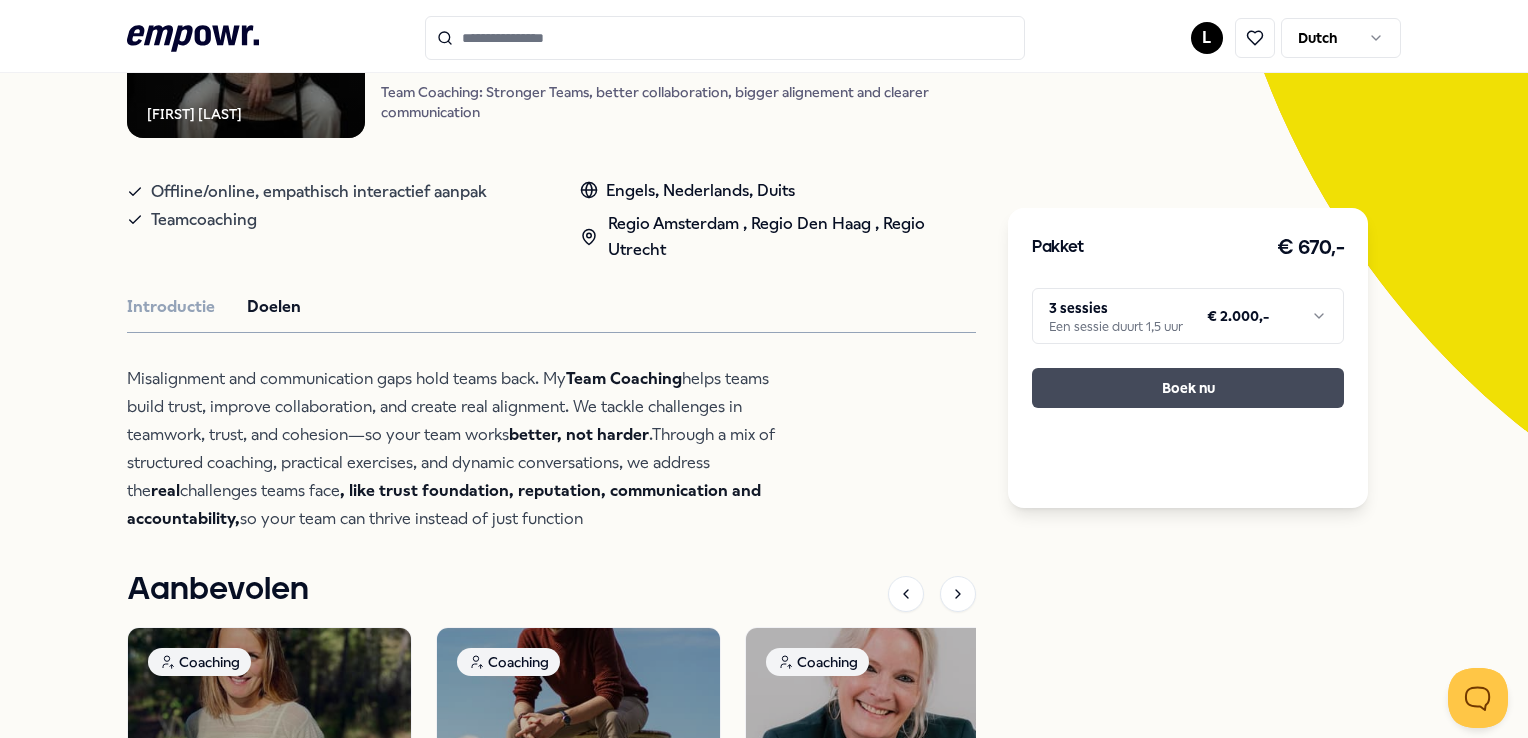click on "Boek nu" at bounding box center [1188, 388] 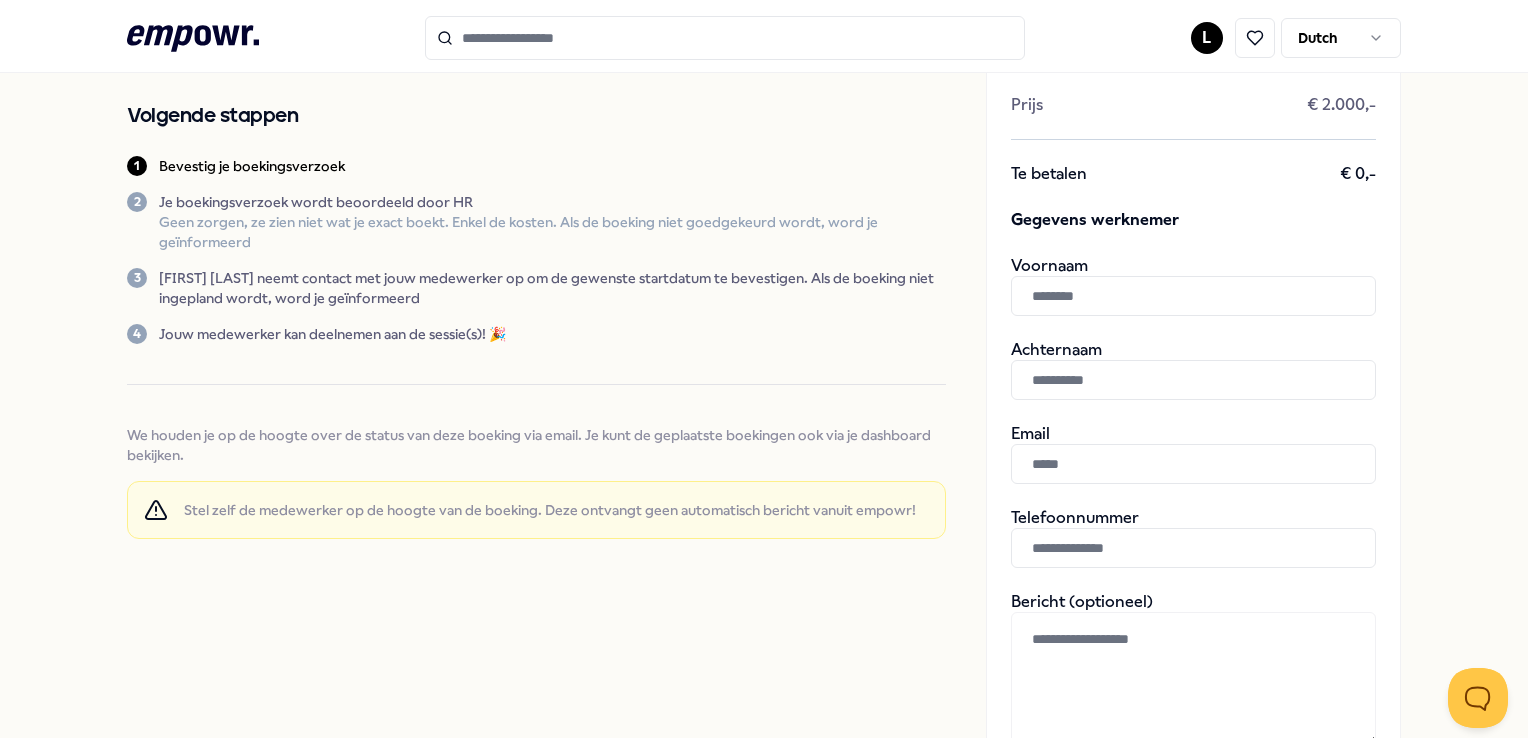scroll, scrollTop: 72, scrollLeft: 0, axis: vertical 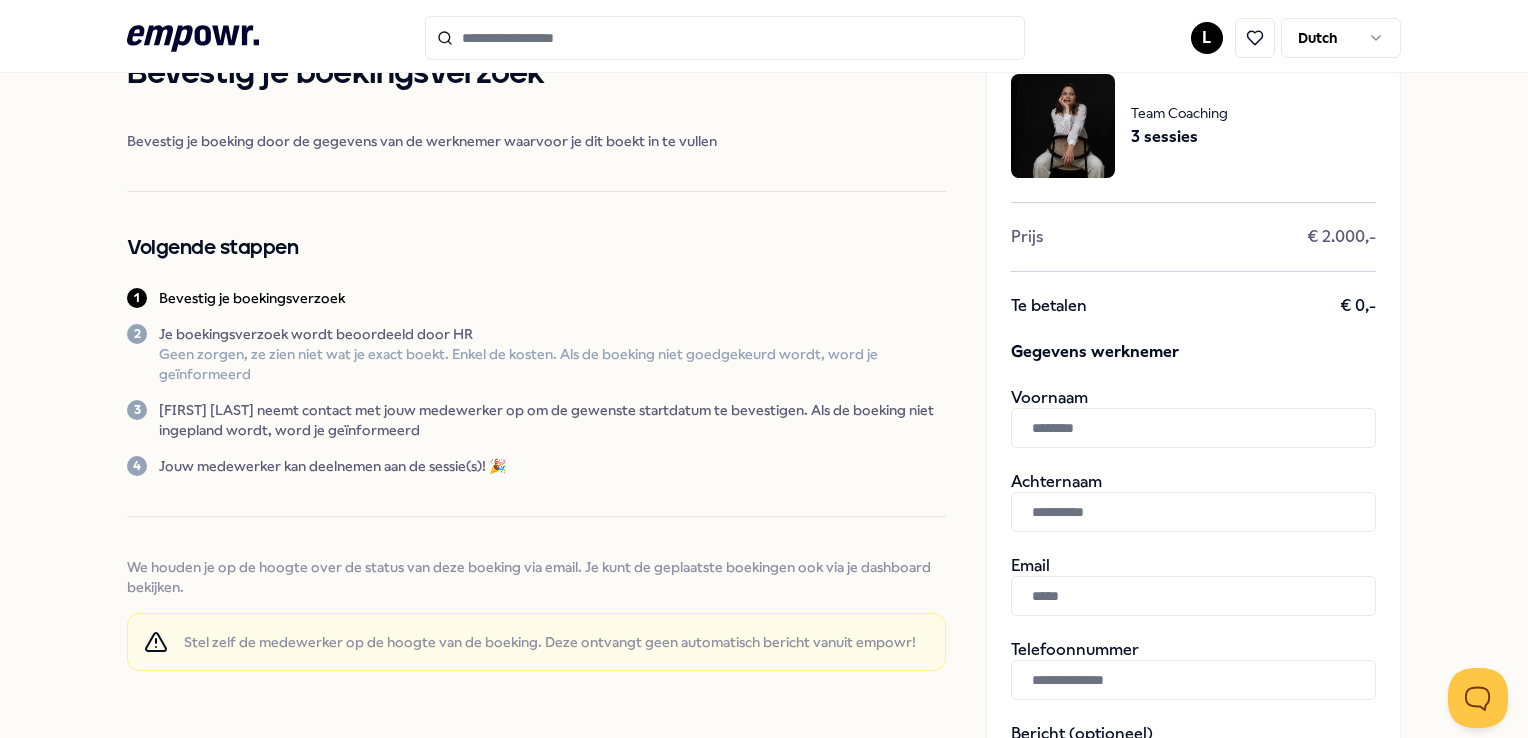 drag, startPoint x: 1020, startPoint y: 424, endPoint x: 1026, endPoint y: 434, distance: 11.661903 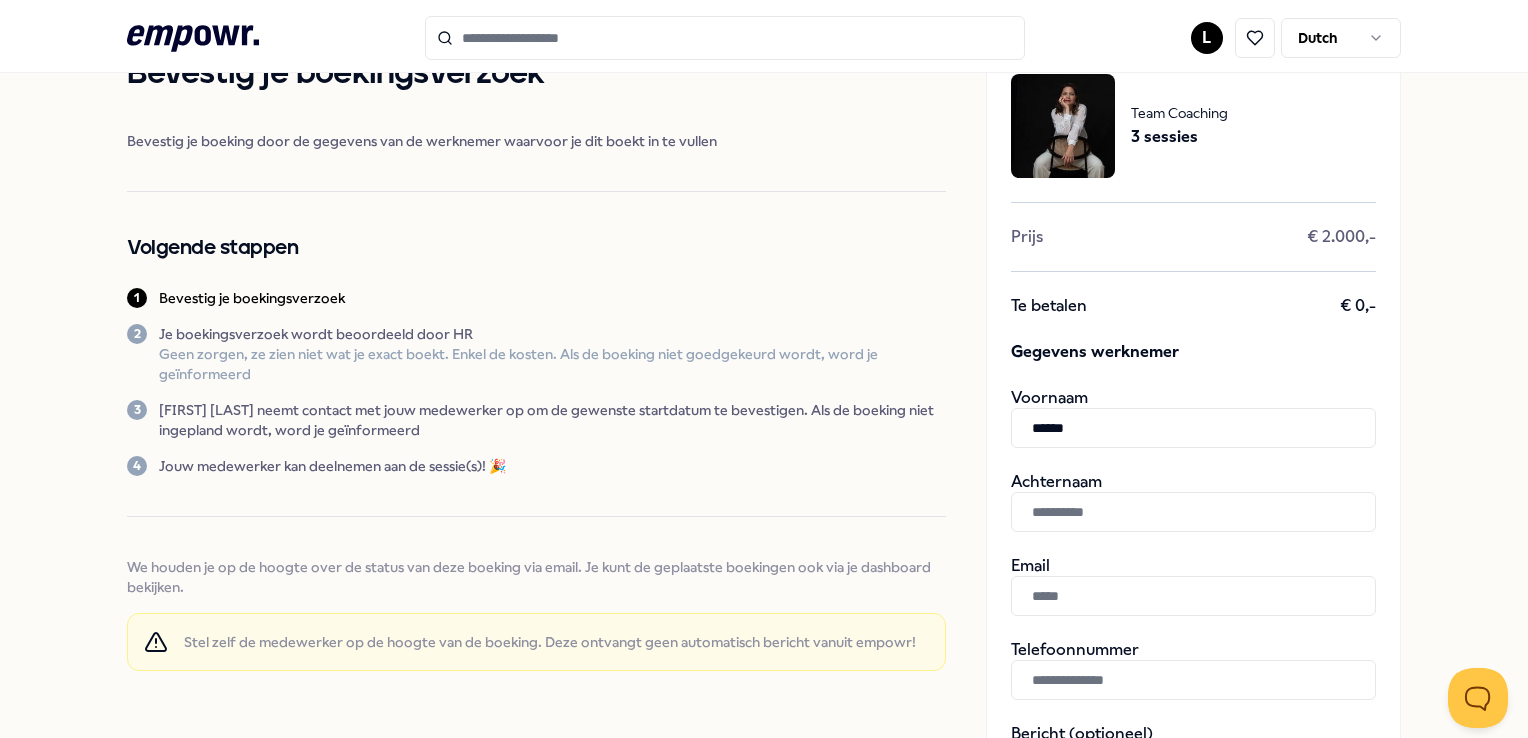 type on "******" 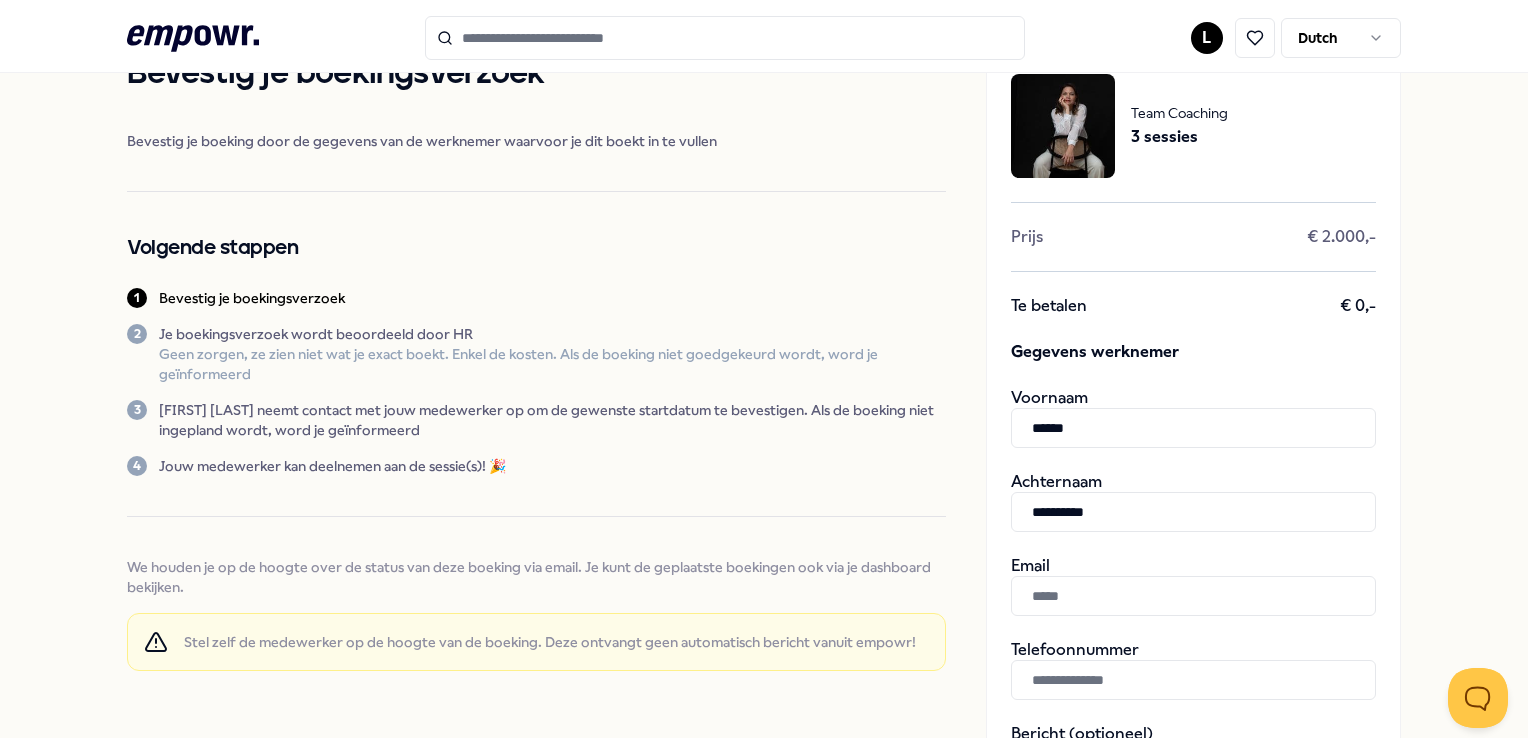 type on "**********" 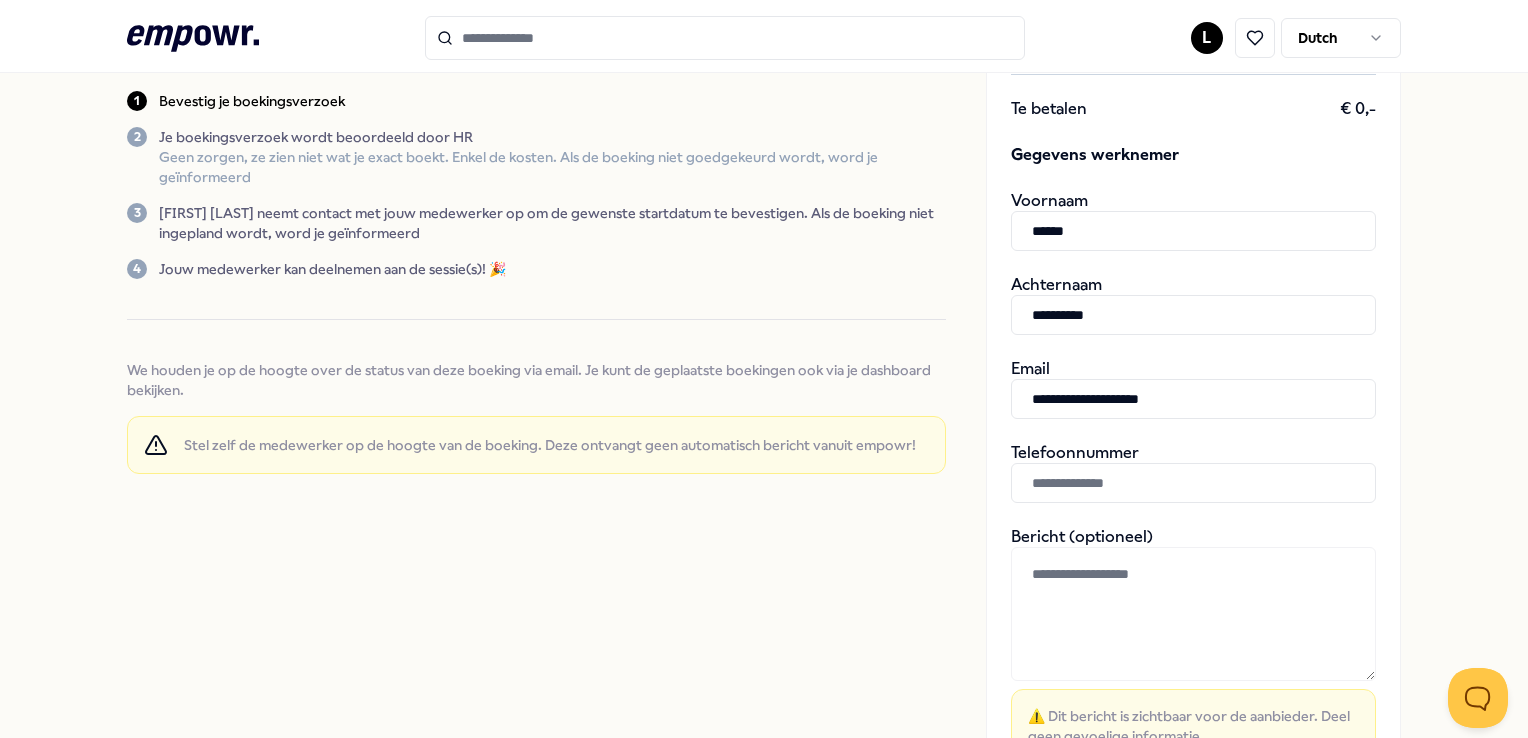scroll, scrollTop: 272, scrollLeft: 0, axis: vertical 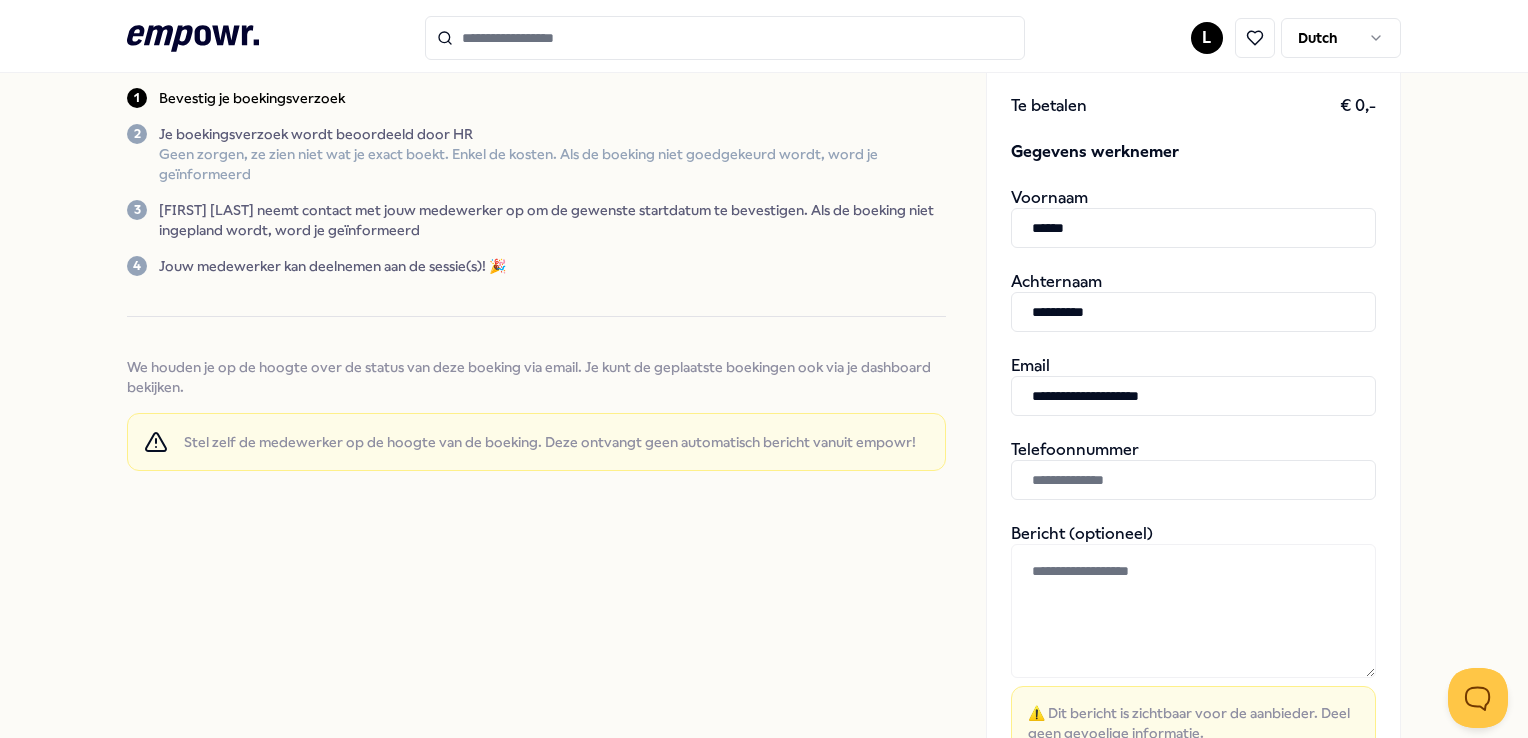 type on "**********" 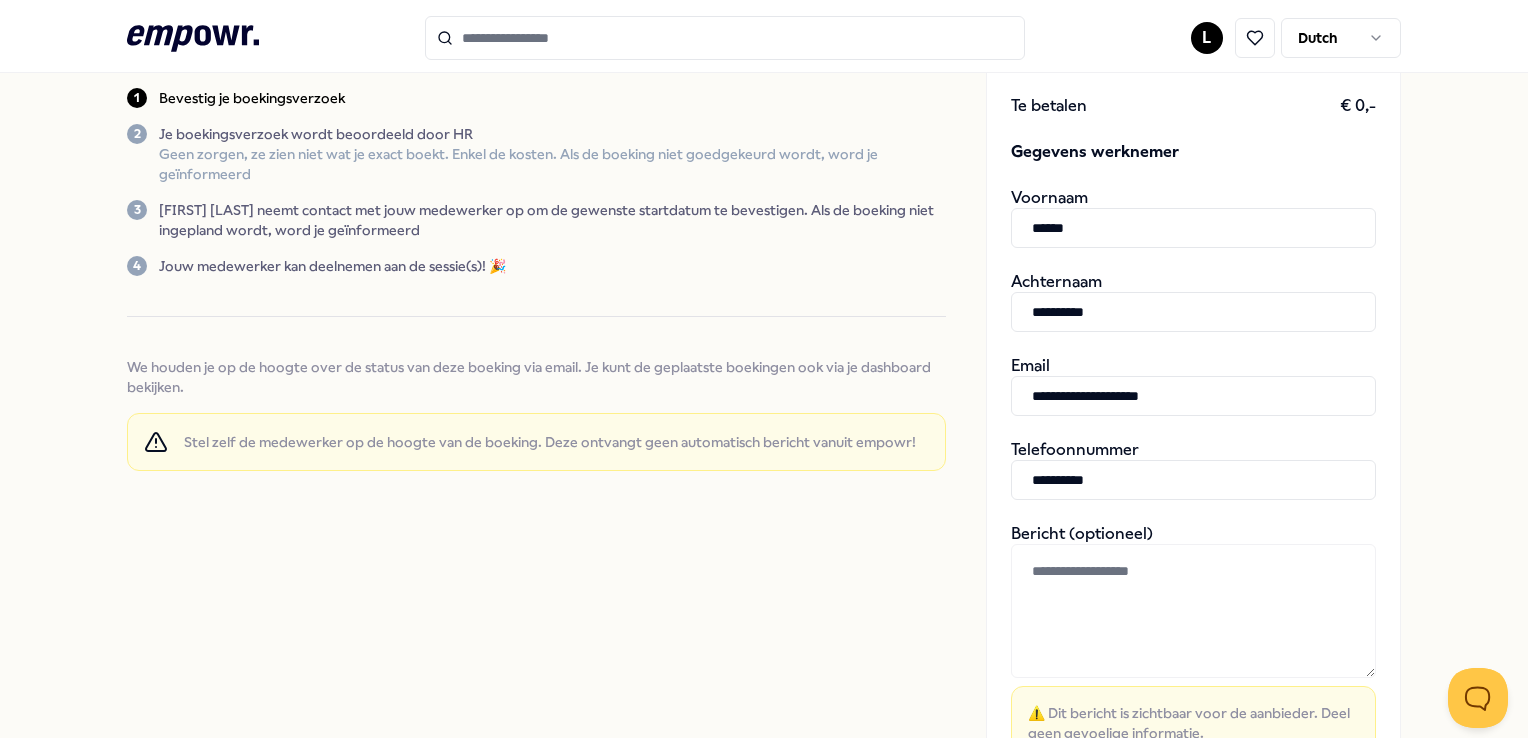 type on "**********" 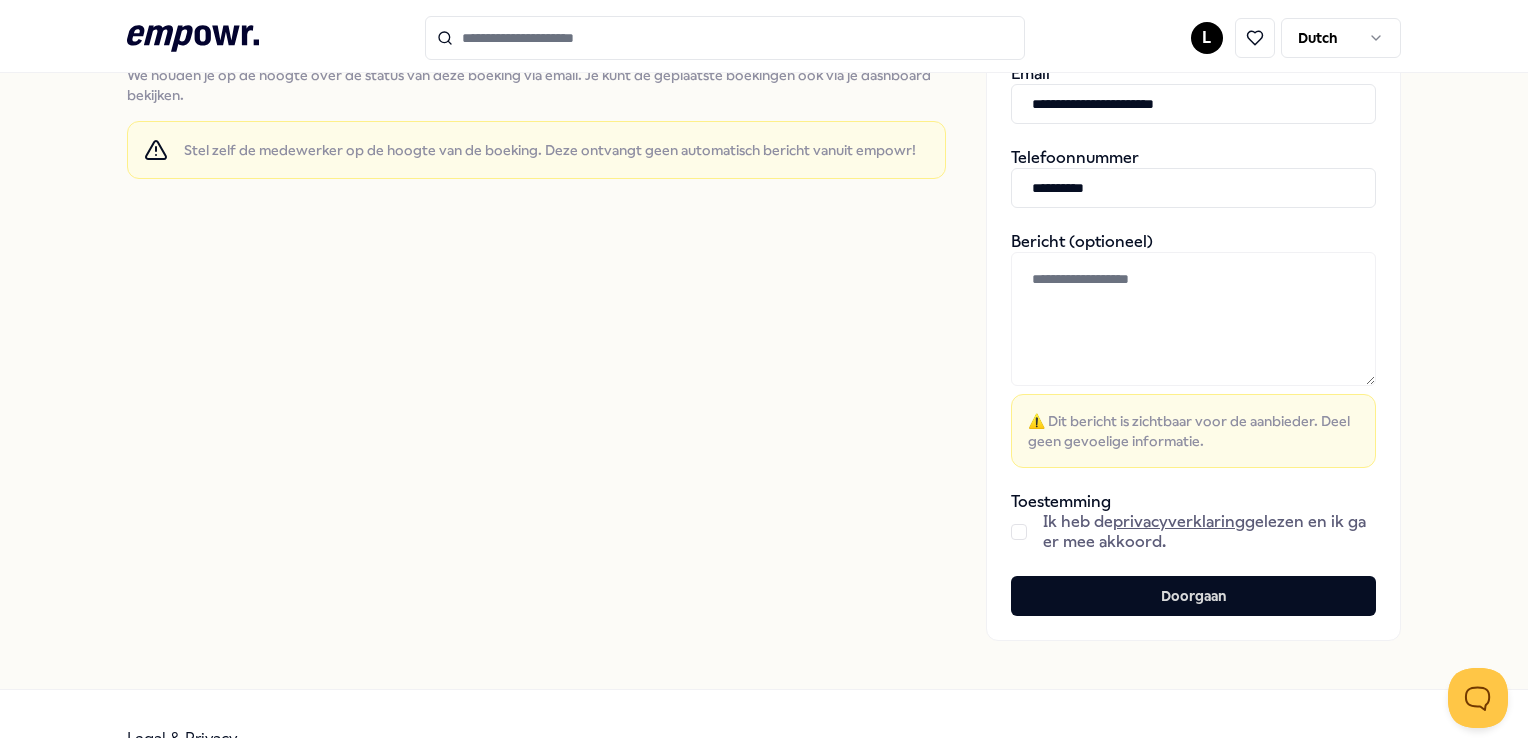 scroll, scrollTop: 572, scrollLeft: 0, axis: vertical 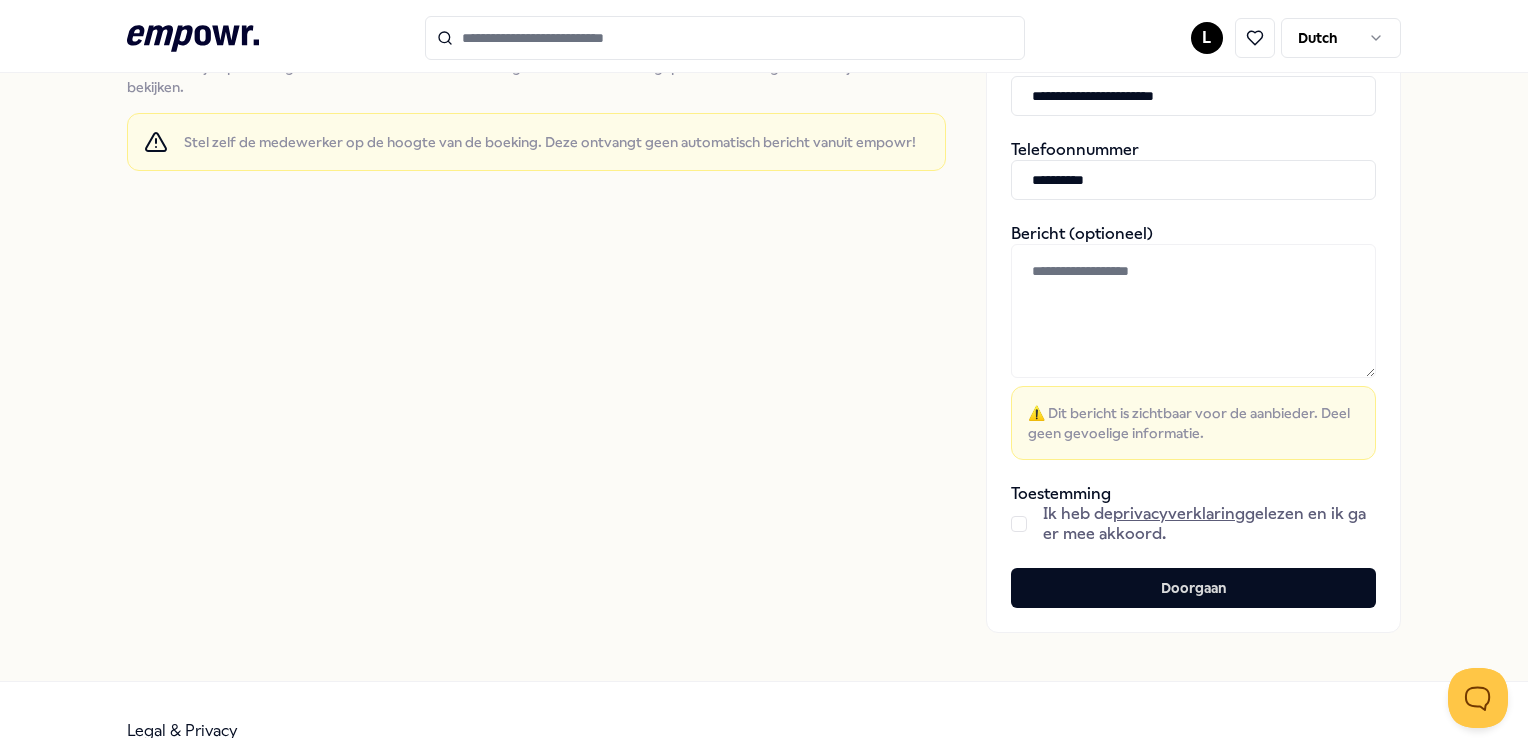 type on "**********" 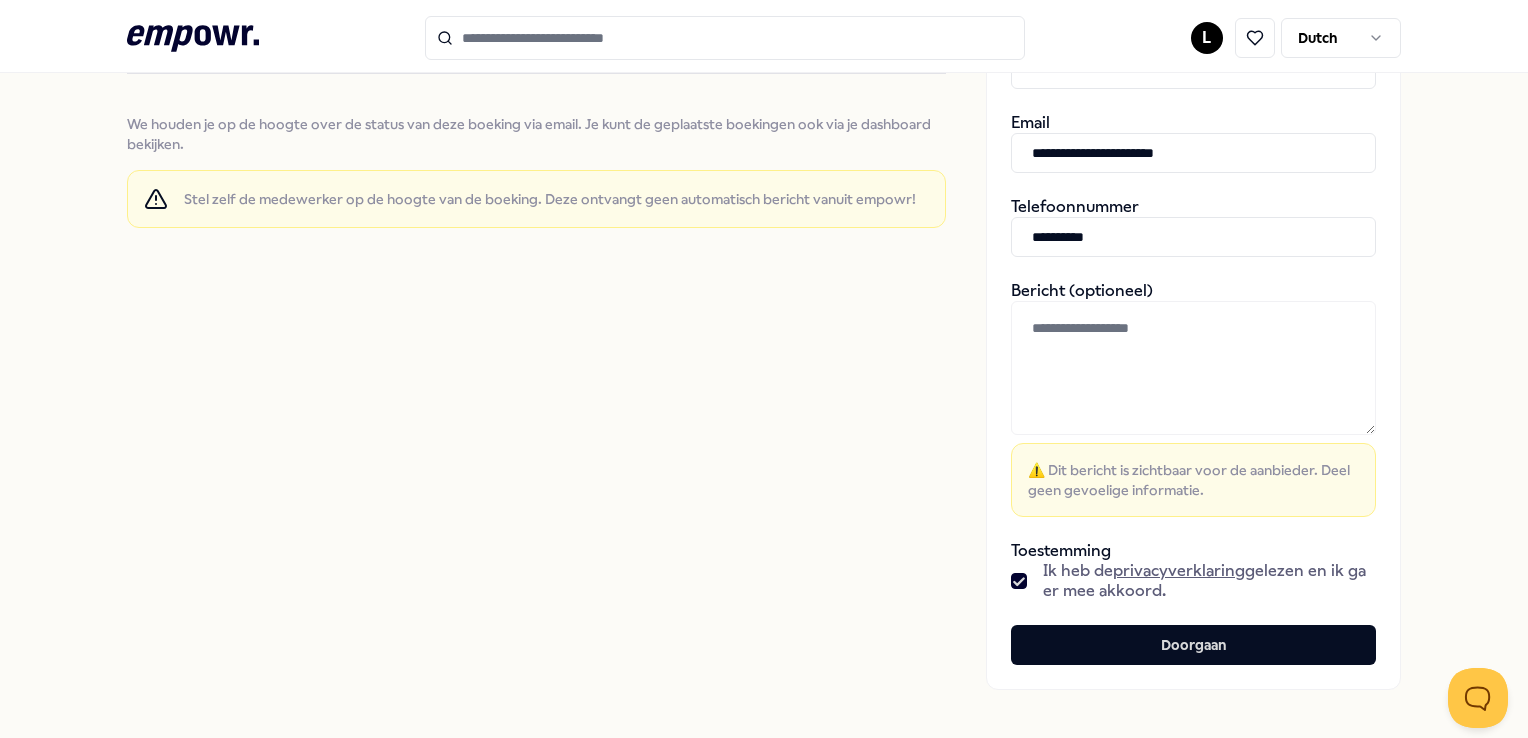 scroll, scrollTop: 312, scrollLeft: 0, axis: vertical 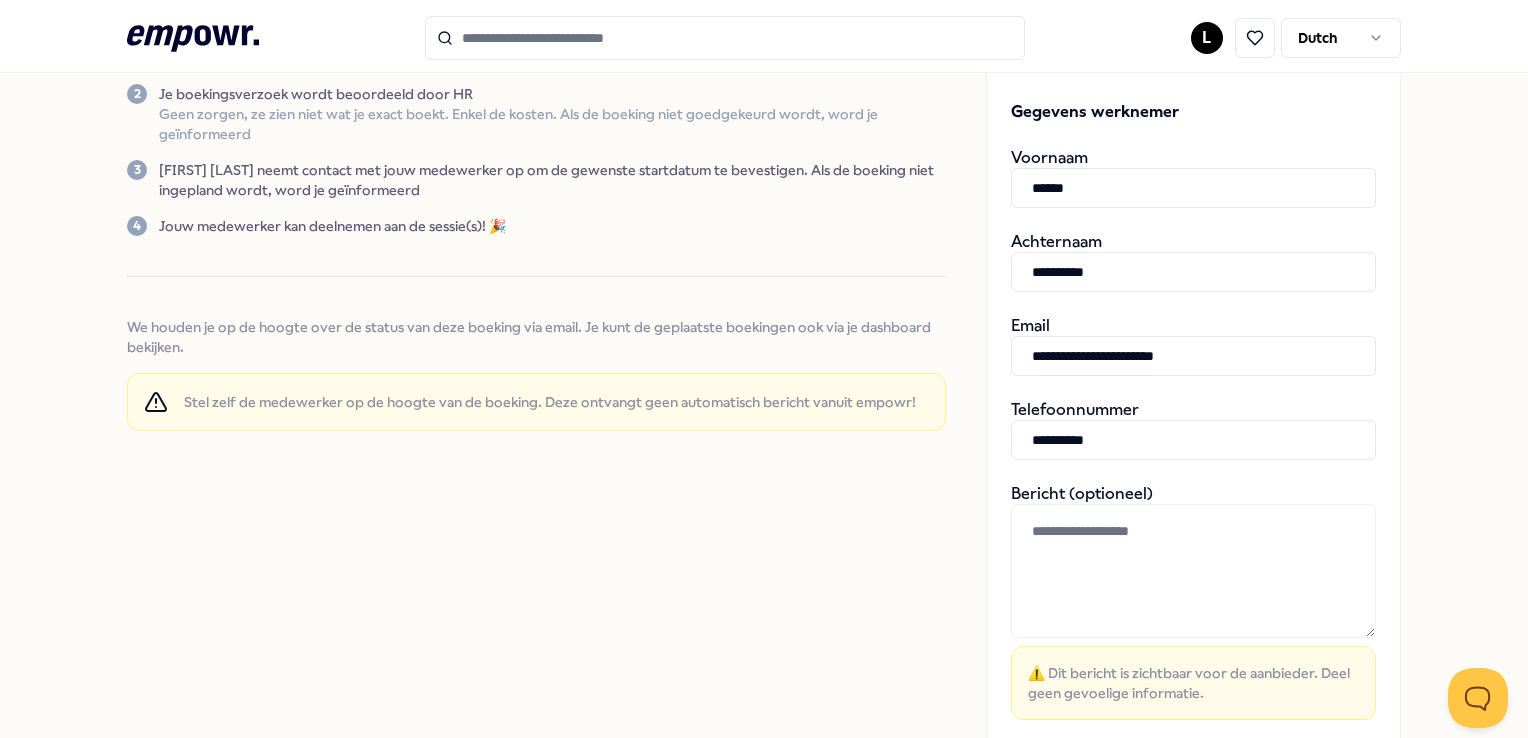click at bounding box center [1193, 571] 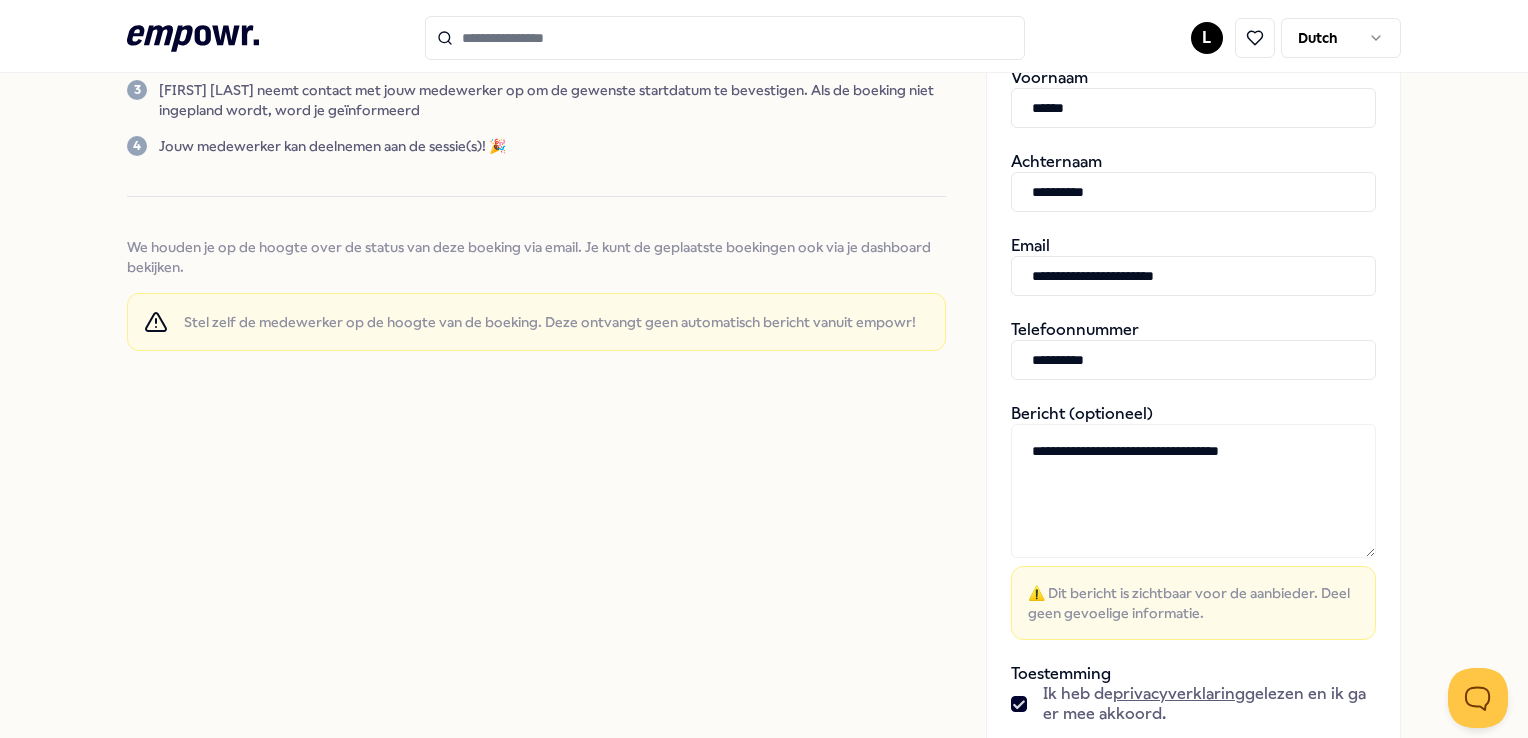 scroll, scrollTop: 512, scrollLeft: 0, axis: vertical 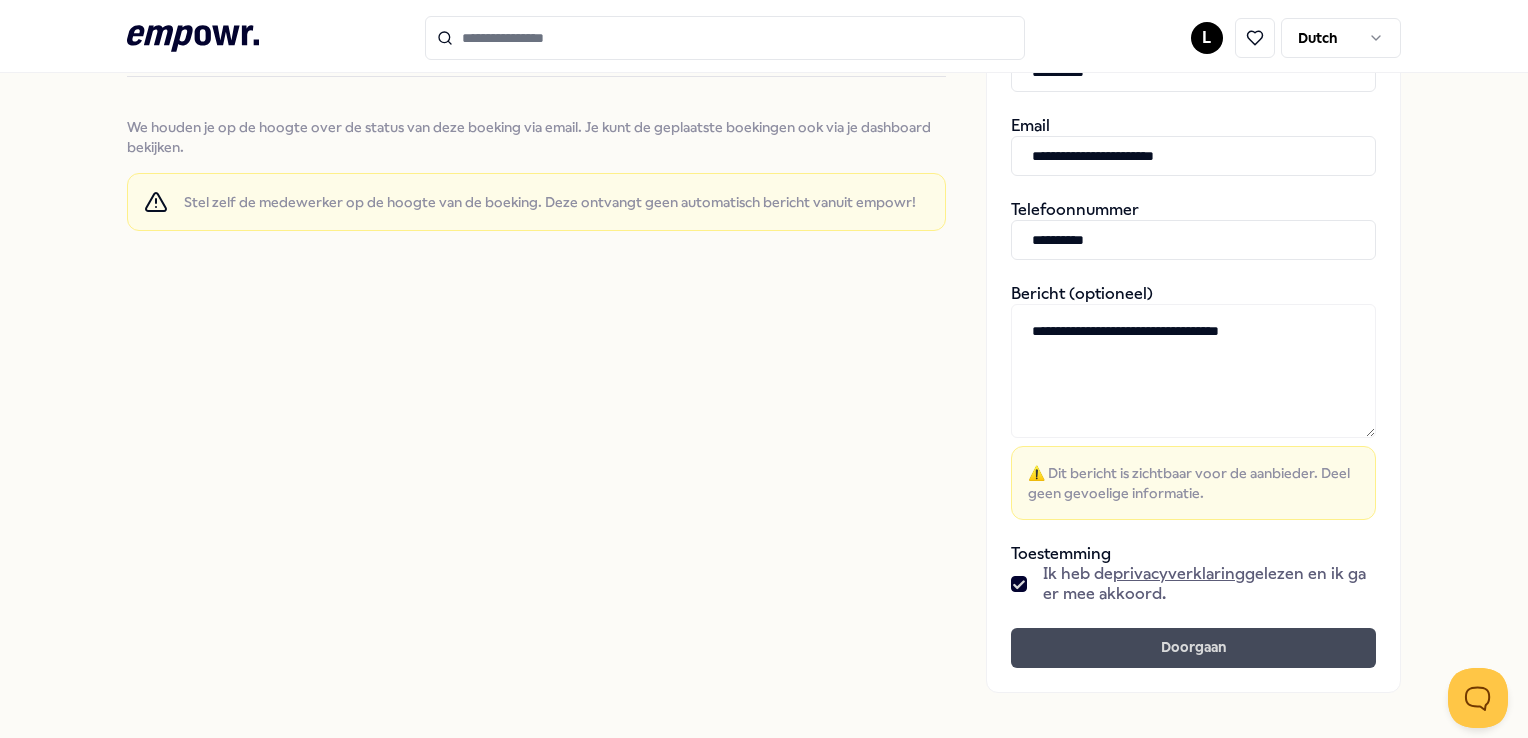 type on "**********" 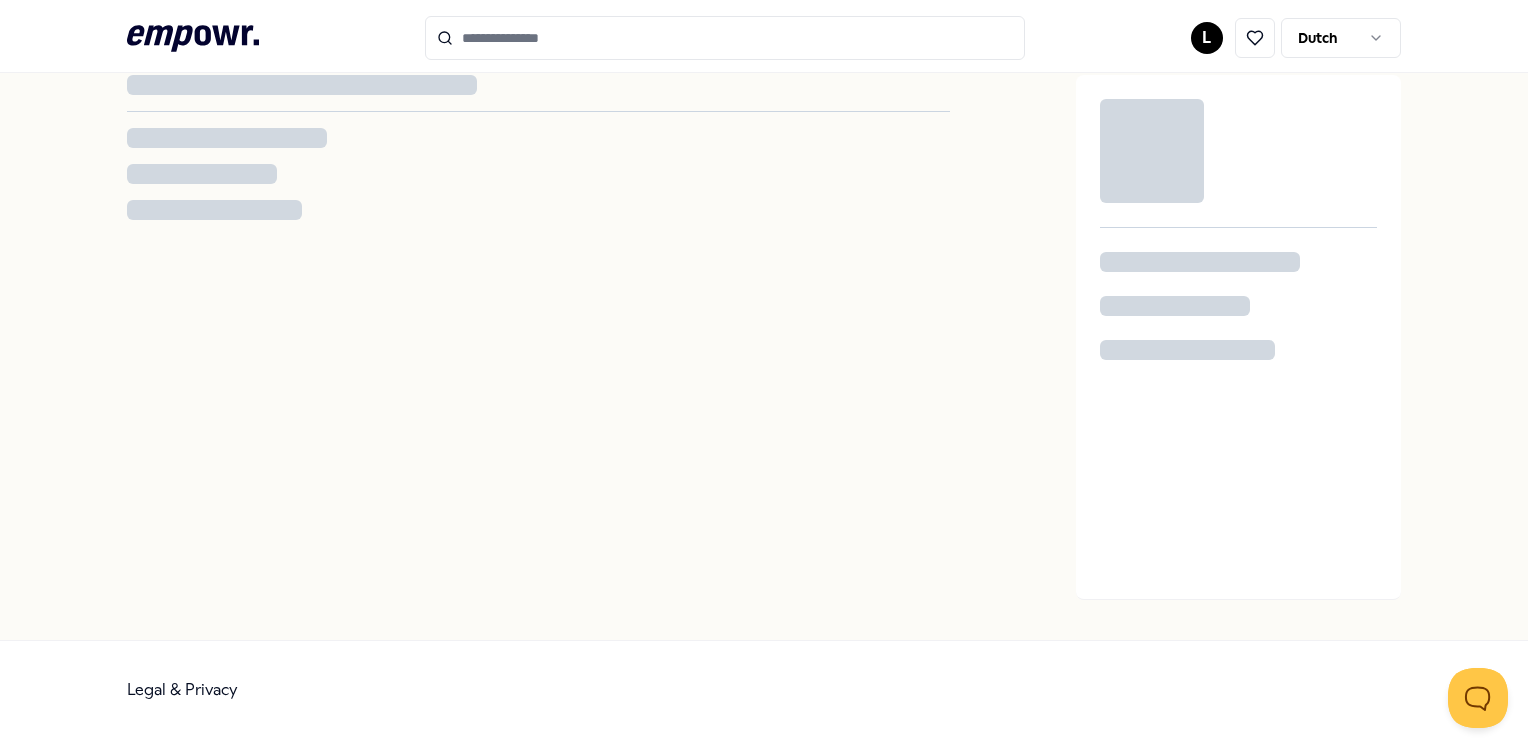 scroll, scrollTop: 0, scrollLeft: 0, axis: both 